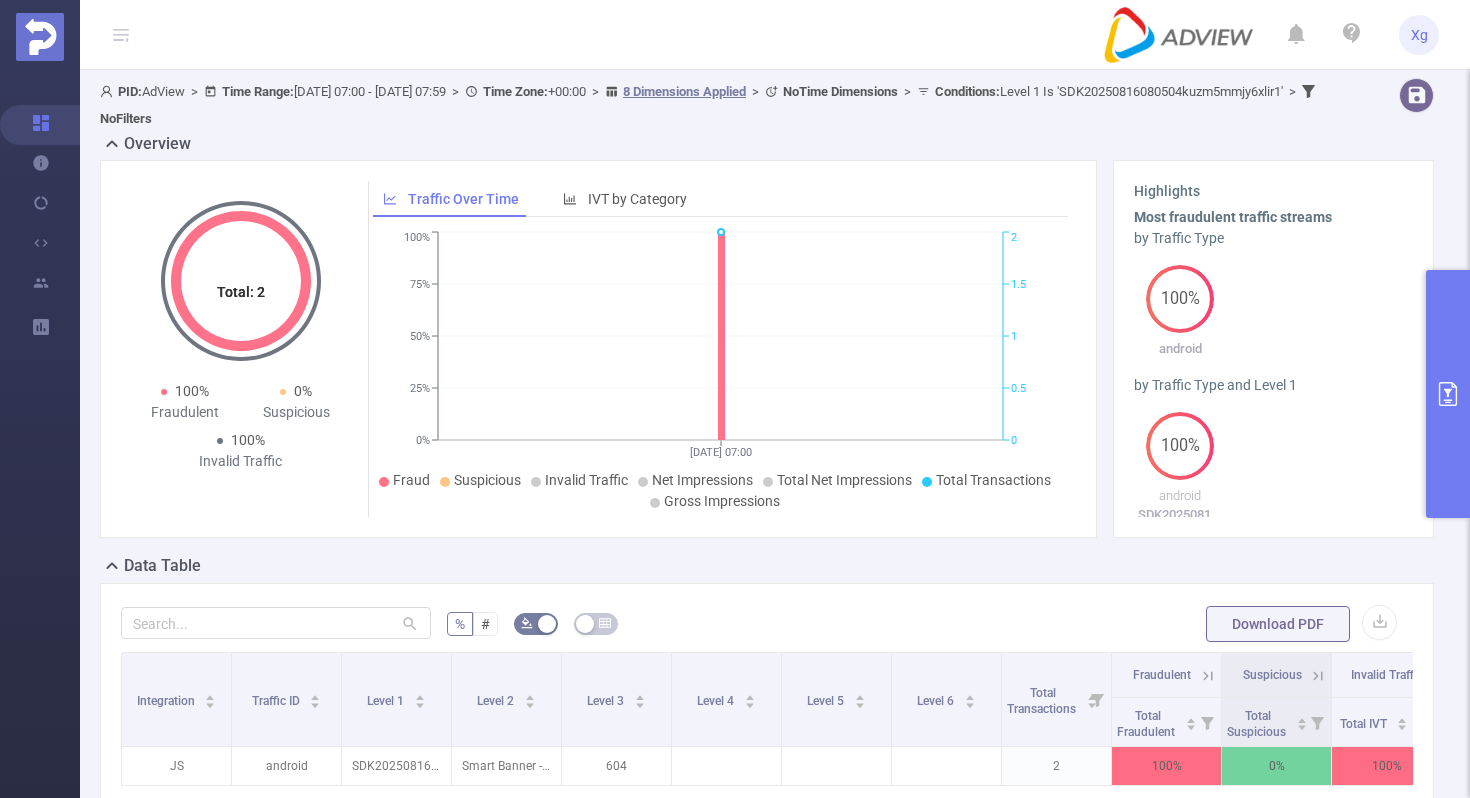 scroll, scrollTop: 0, scrollLeft: 0, axis: both 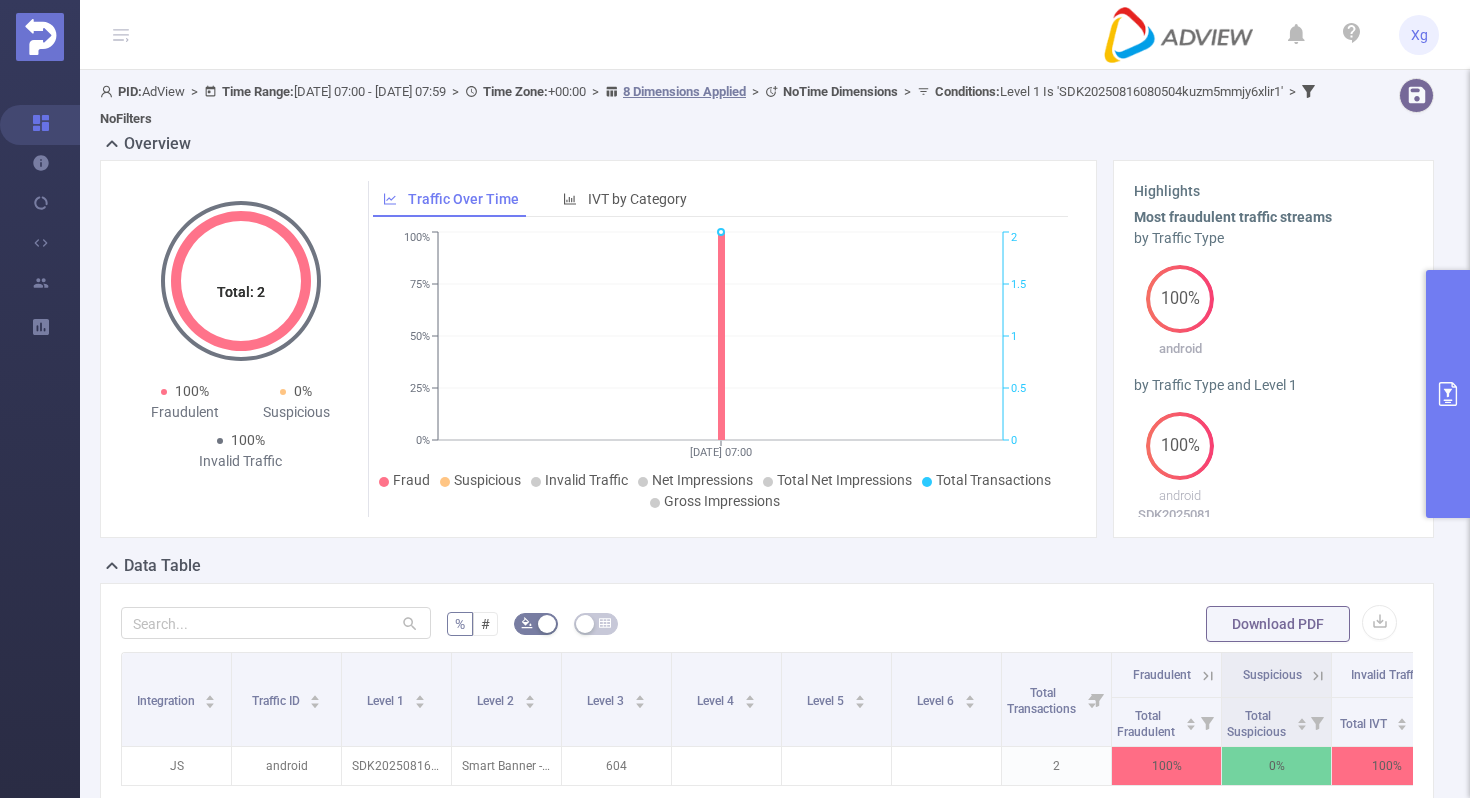 click at bounding box center [1448, 394] 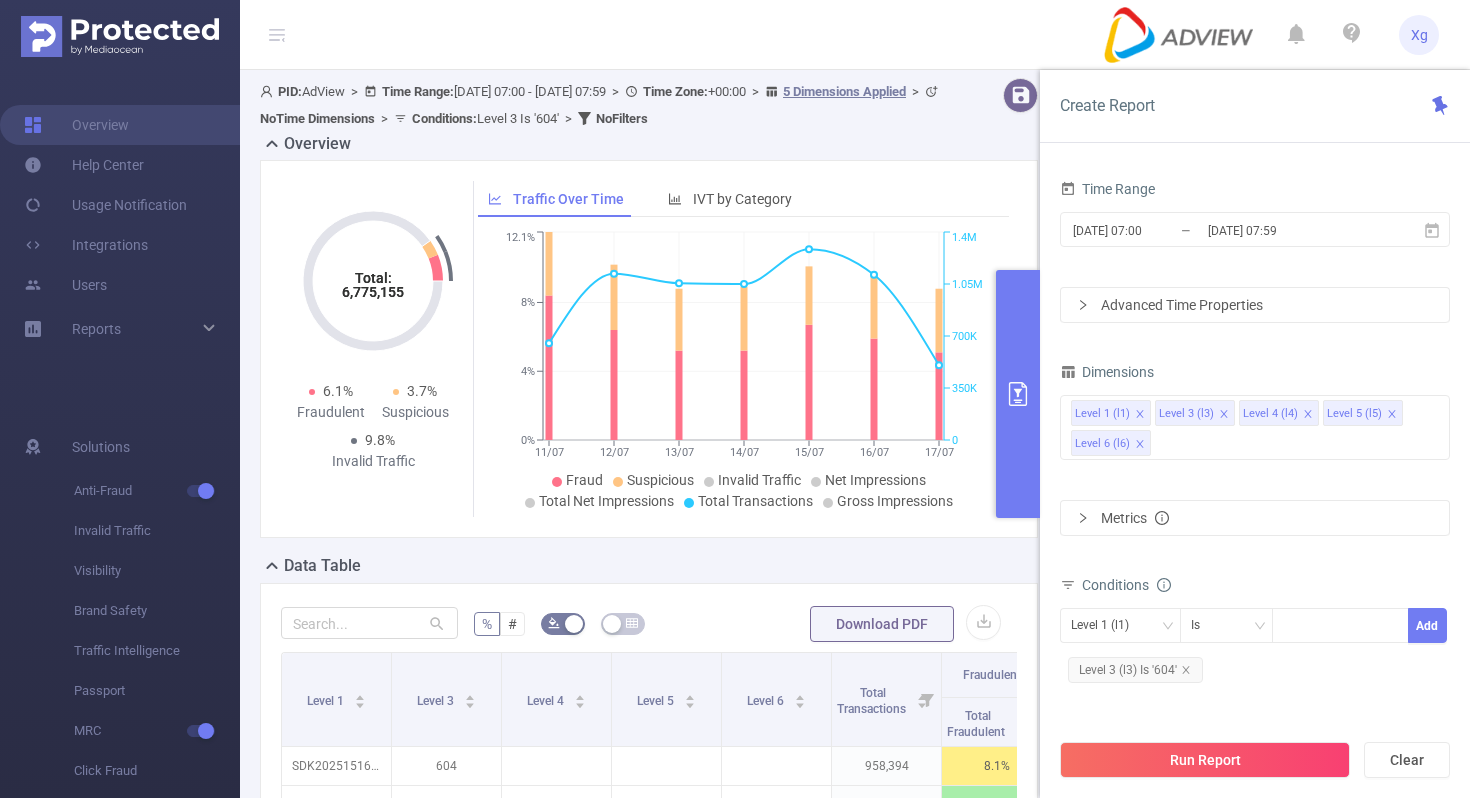 scroll, scrollTop: 0, scrollLeft: 0, axis: both 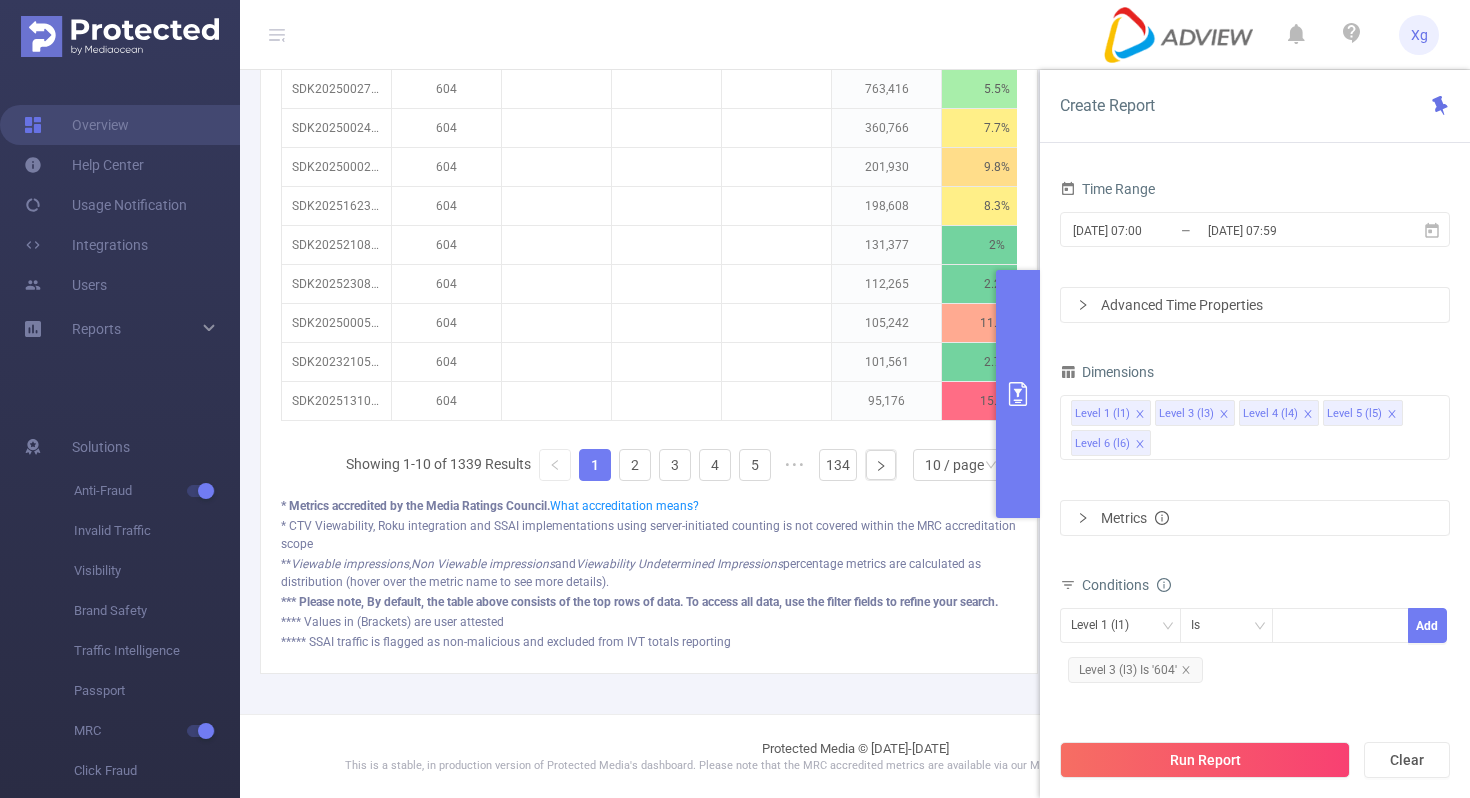 click 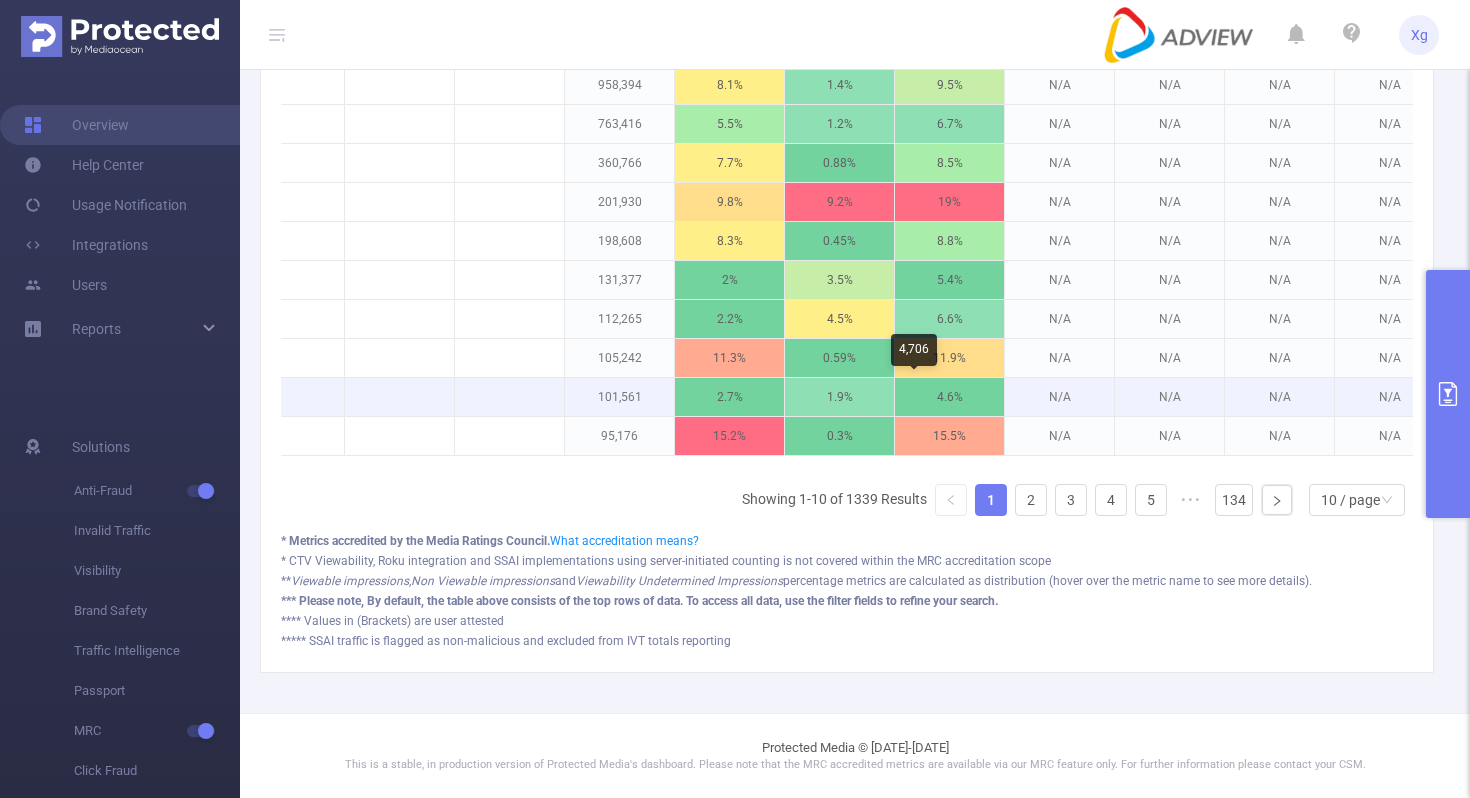 scroll, scrollTop: 0, scrollLeft: 303, axis: horizontal 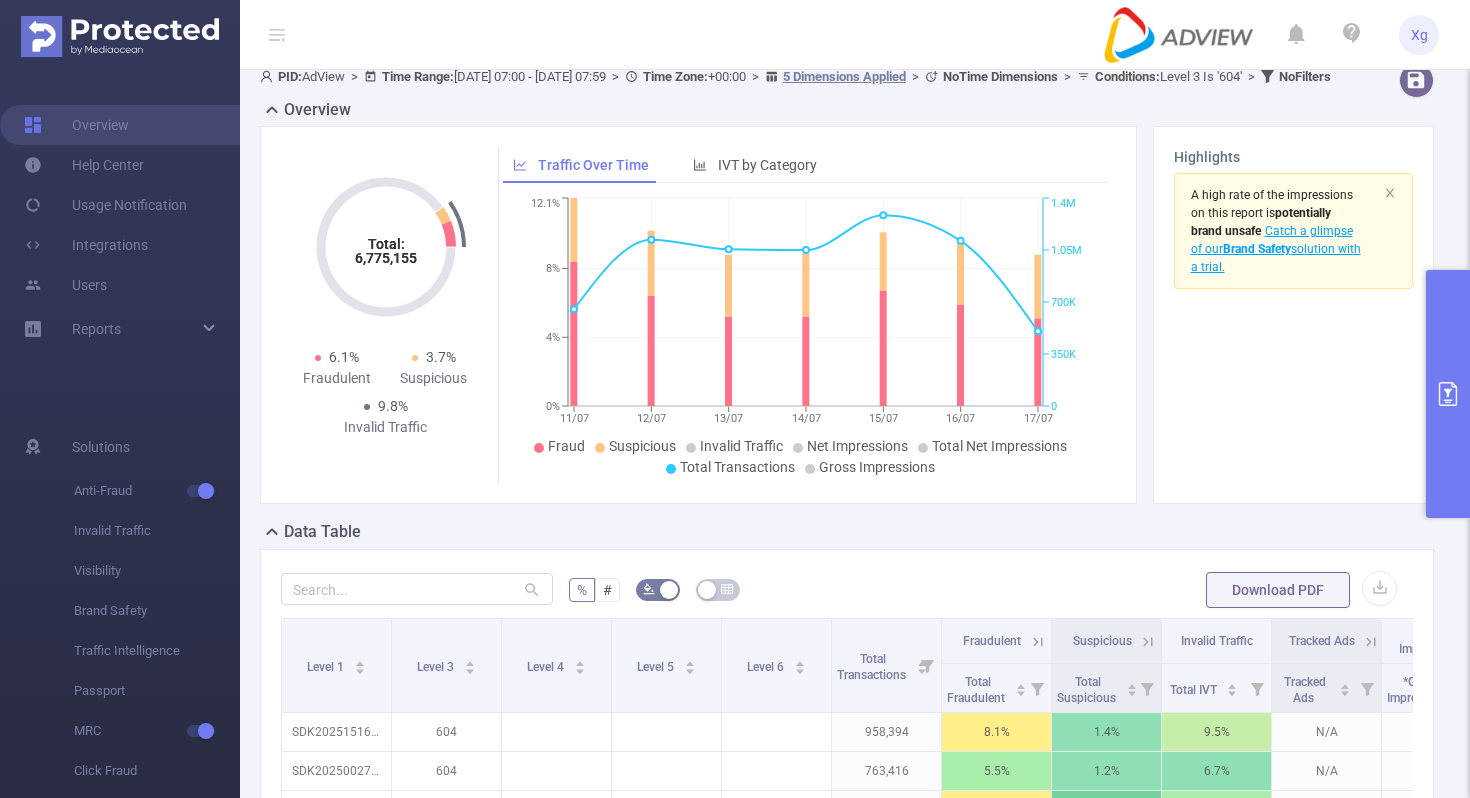 click at bounding box center [1448, 394] 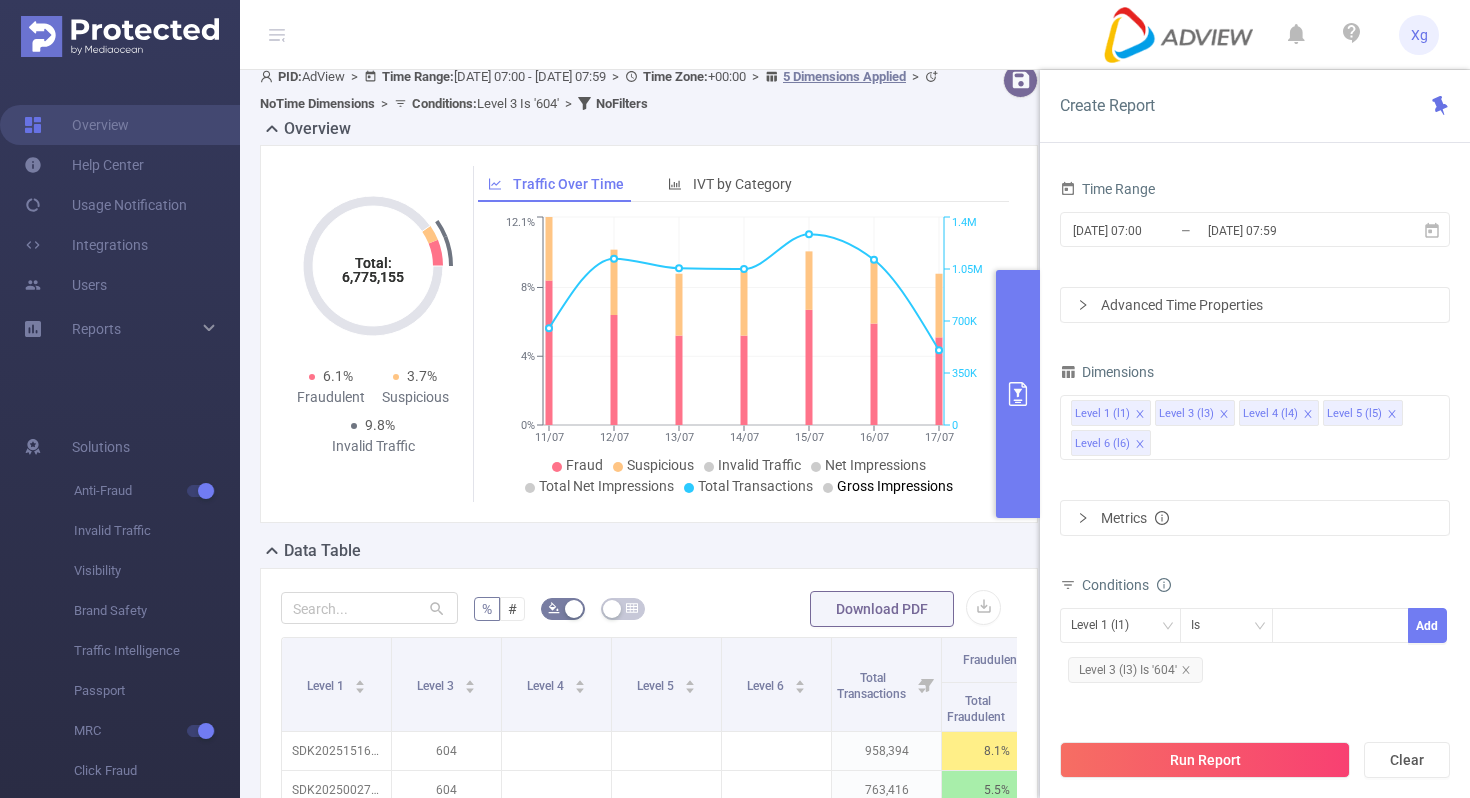 scroll, scrollTop: 36, scrollLeft: 0, axis: vertical 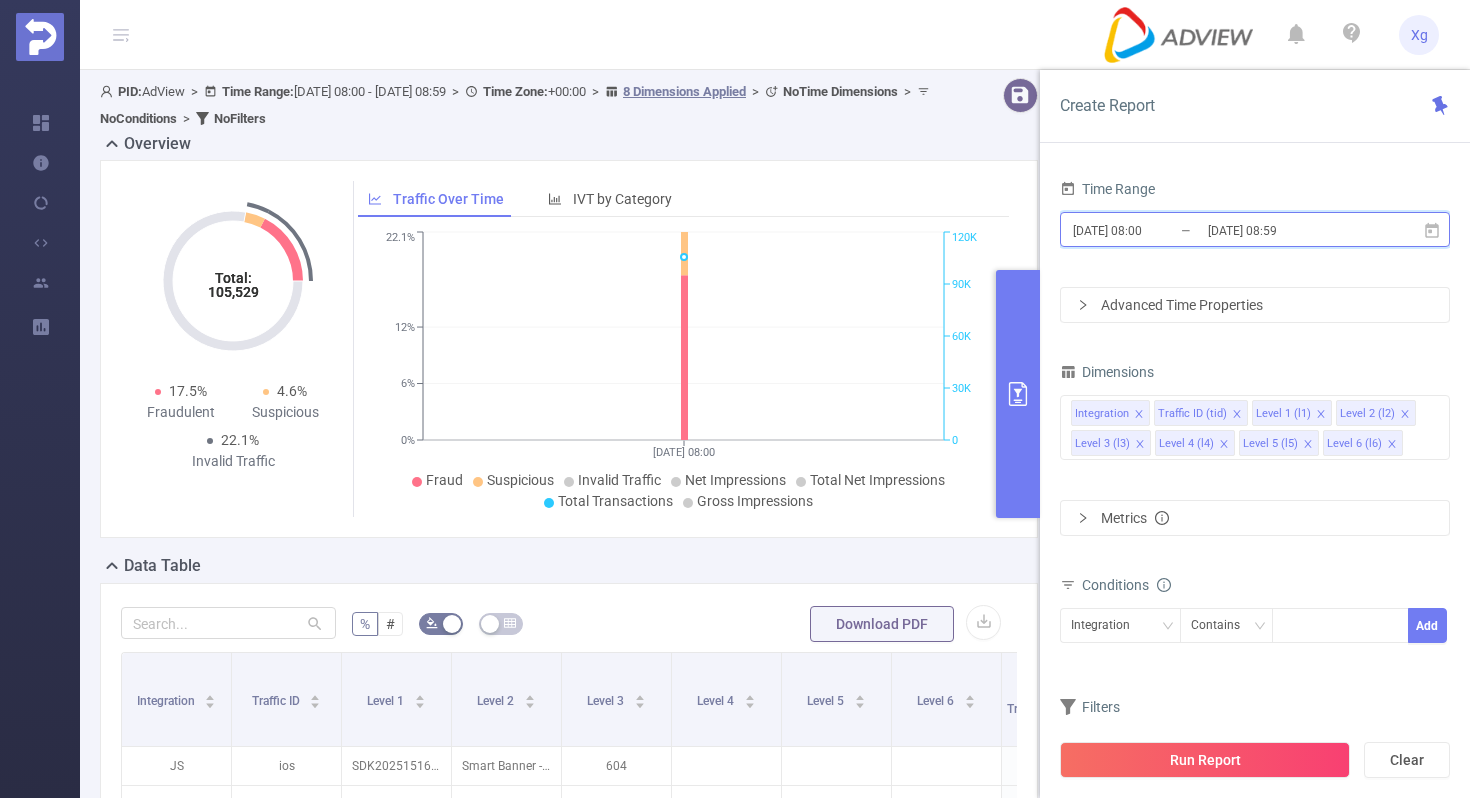 click 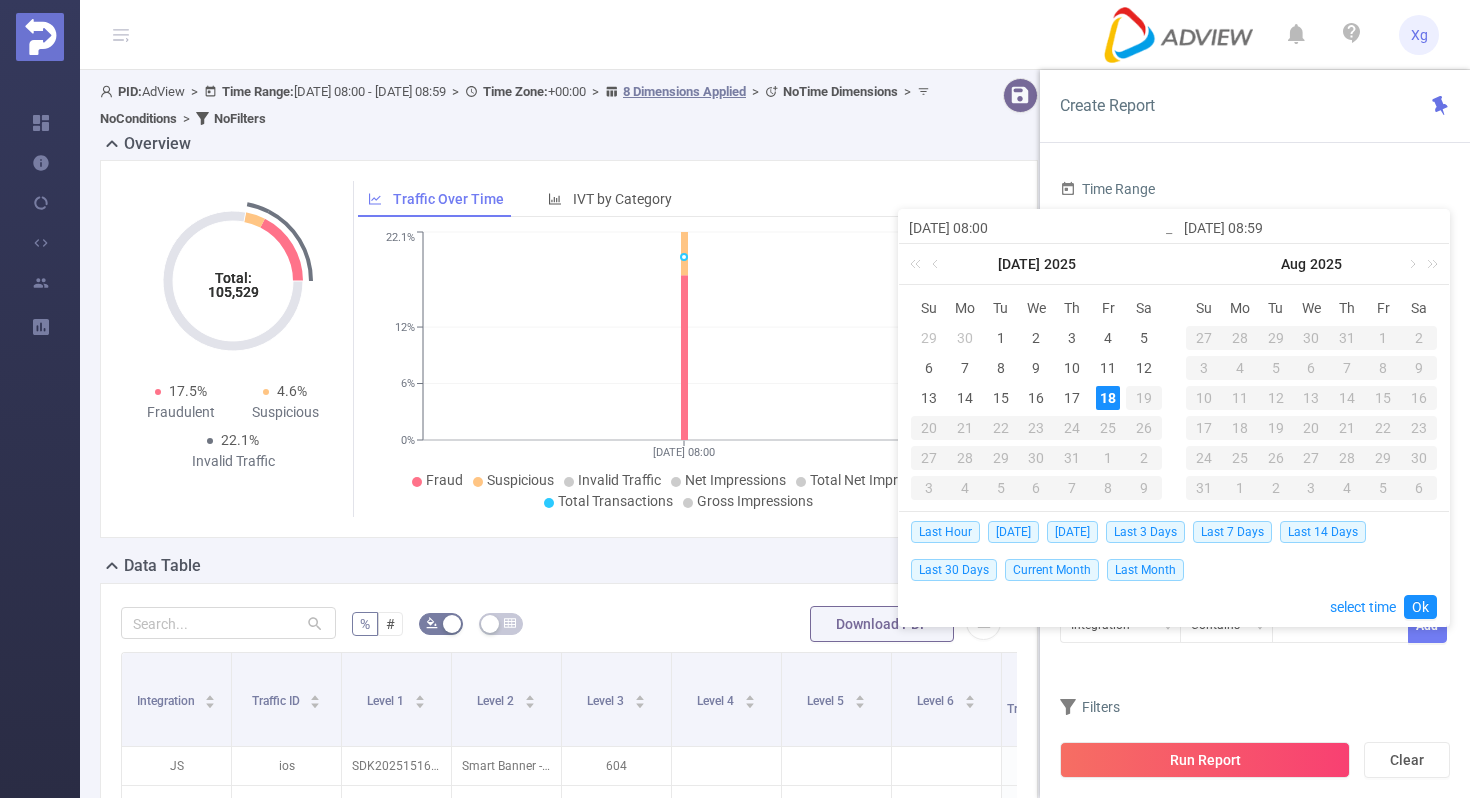 click on "Time Range 2025-07-18 08:00   _   2025-07-18 08:59 Advanced Time Properties    Dimensions Integration Traffic ID (tid) Level 1 (l1) Level 2 (l2) Level 3 (l3) Level 4 (l4) Level 5 (l5) Level 6 (l6)   Metrics    Conditions  Integration Contains   Add    Filters Total Transactions ≥ Add" at bounding box center [1255, 494] 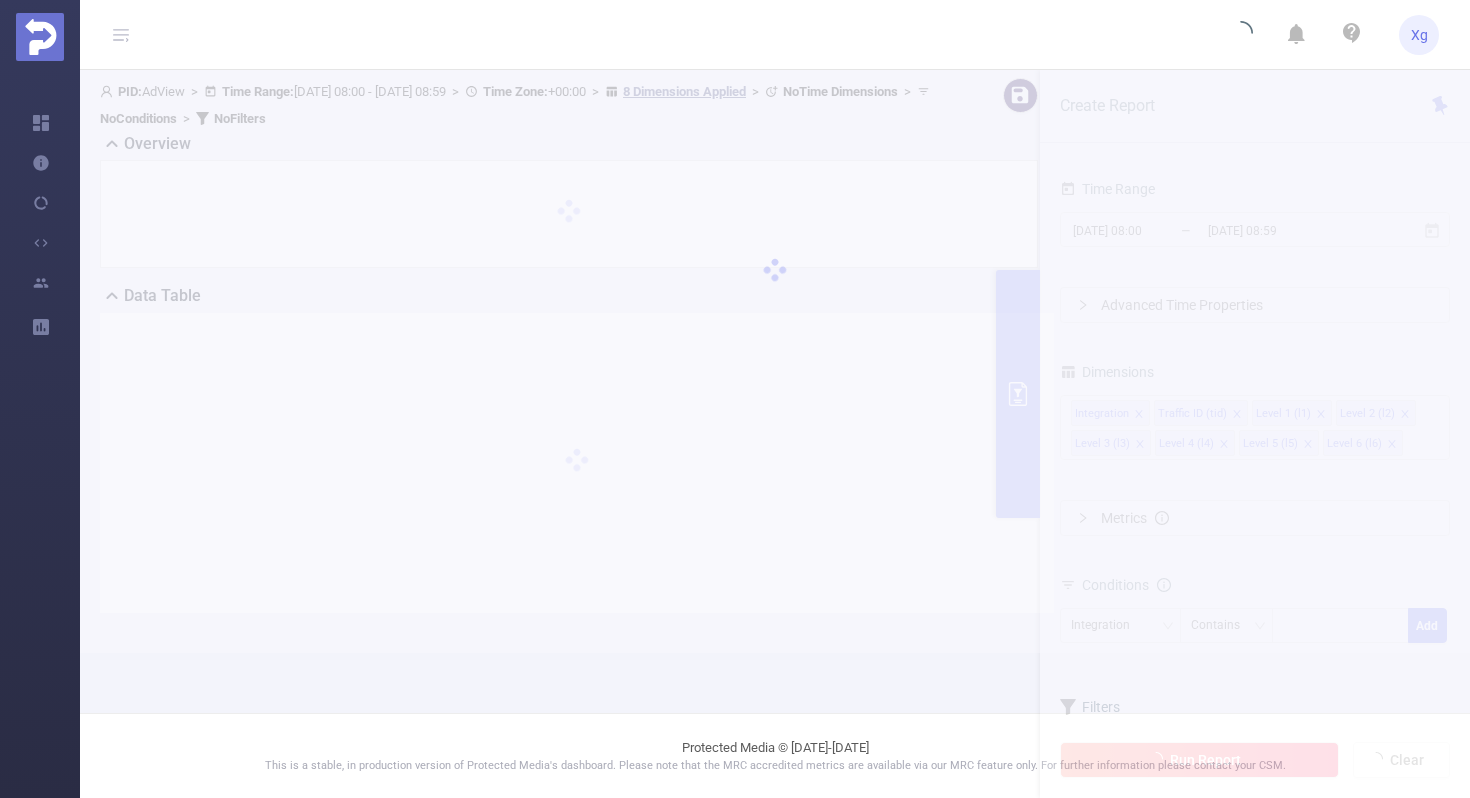scroll, scrollTop: 0, scrollLeft: 0, axis: both 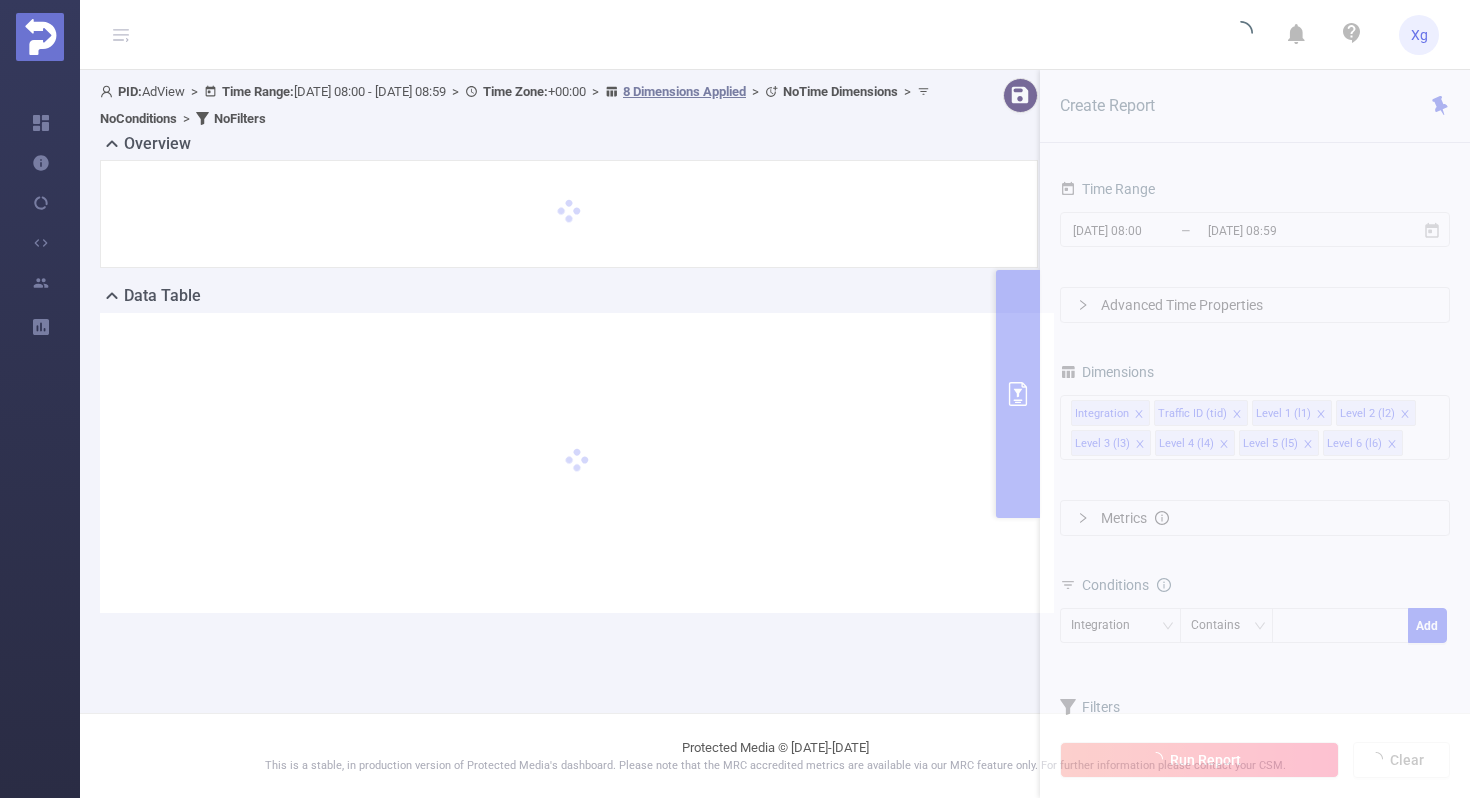 click on "PID:  AdView  >  Time Range:  2025-07-18 08:00 -
2025-07-18 08:59  >  Time Zone:  +00:00  >  8 Dimensions Applied  >  No  Time Dimensions  >  No  Conditions  >  No  Filters  Overview  Data Table Create Report    Time Range 2025-07-18 08:00   _   2025-07-18 08:59 Advanced Time Properties    Dimensions Integration Traffic ID (tid) Level 1 (l1) Level 2 (l2) Level 3 (l3) Level 4 (l4) Level 5 (l5) Level 6 (l6)   Metrics    Conditions  Integration Contains   Add    Filters Total Transactions ≥ Add Run Report  Clear" at bounding box center [775, 361] 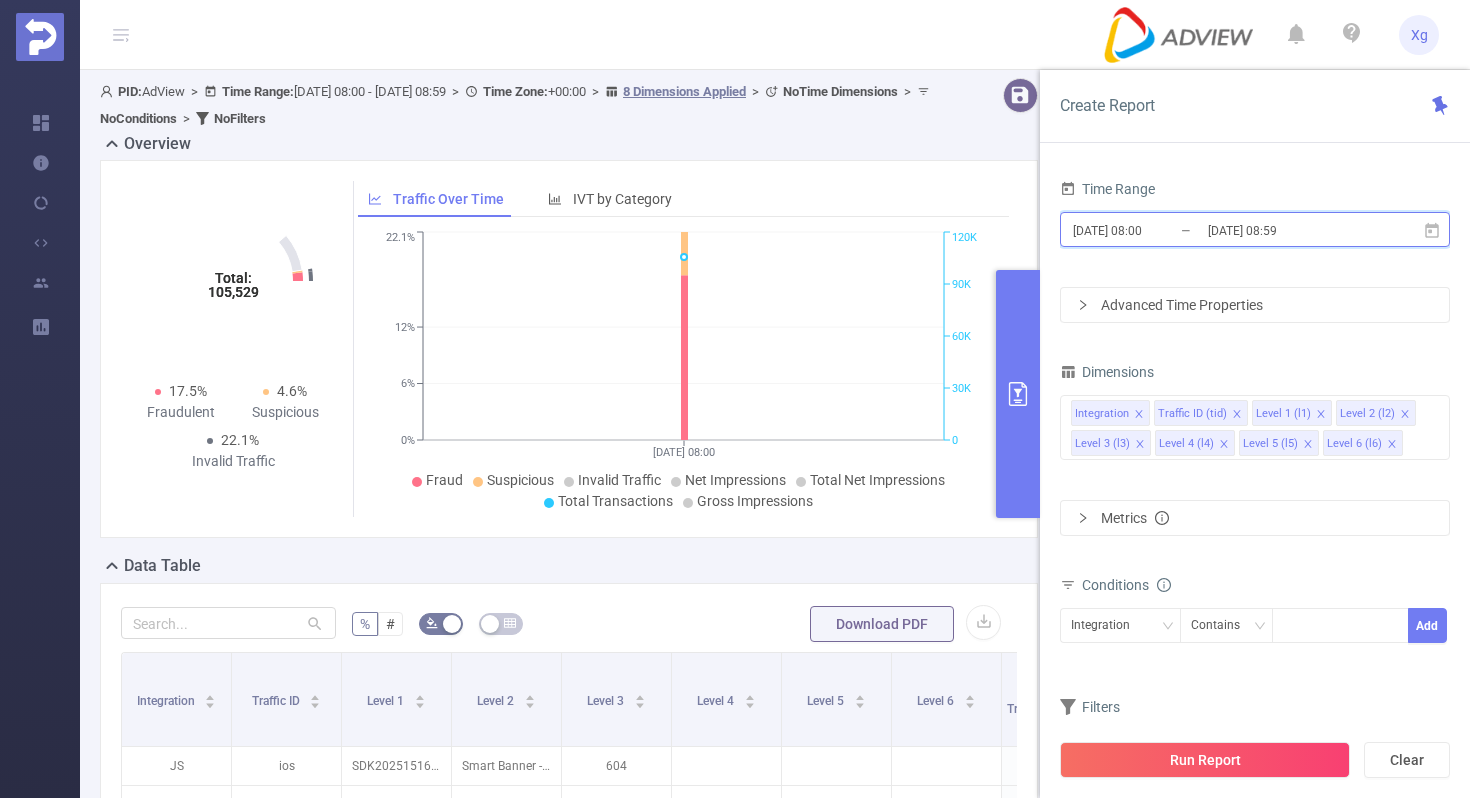 click 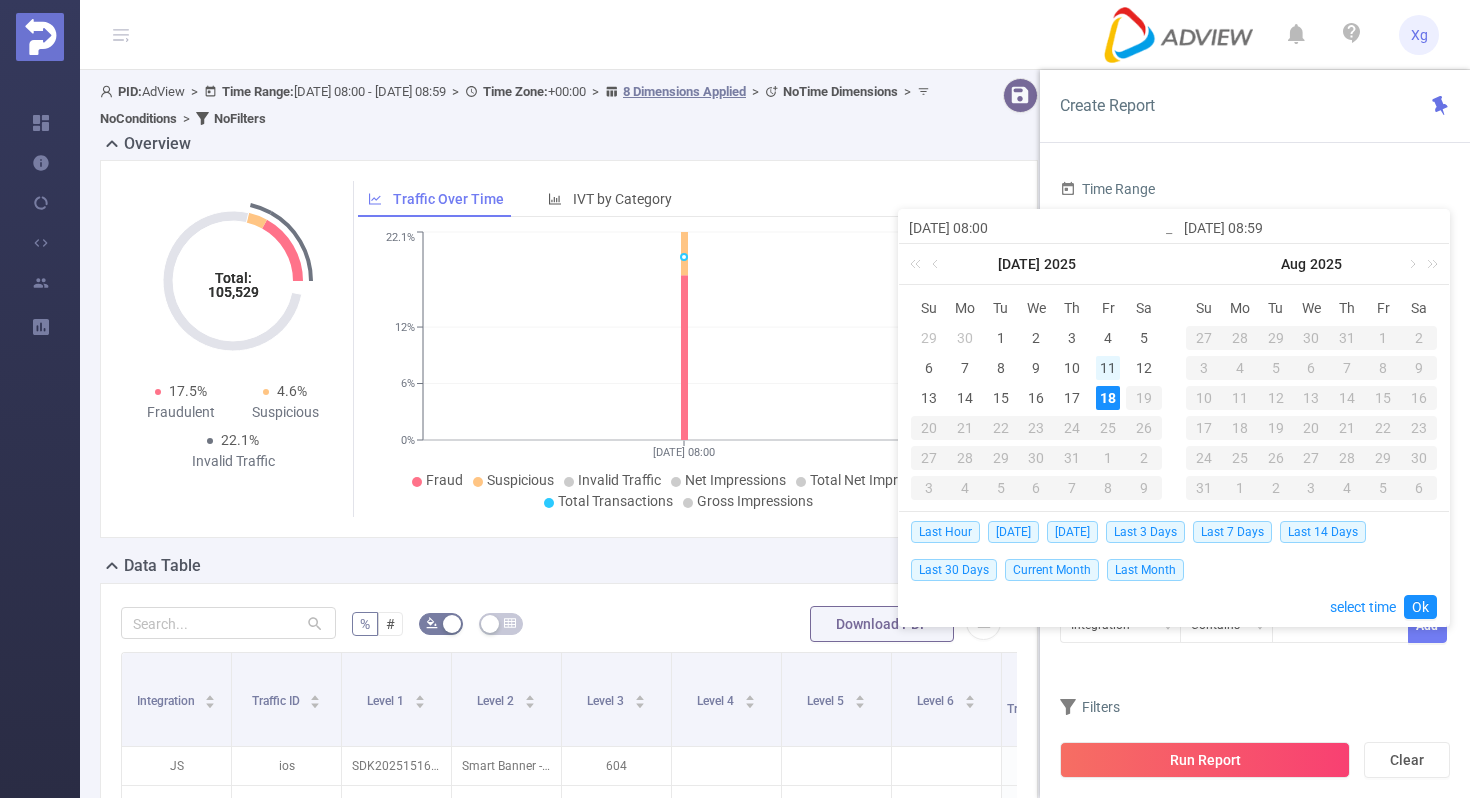 click on "11" at bounding box center [1108, 368] 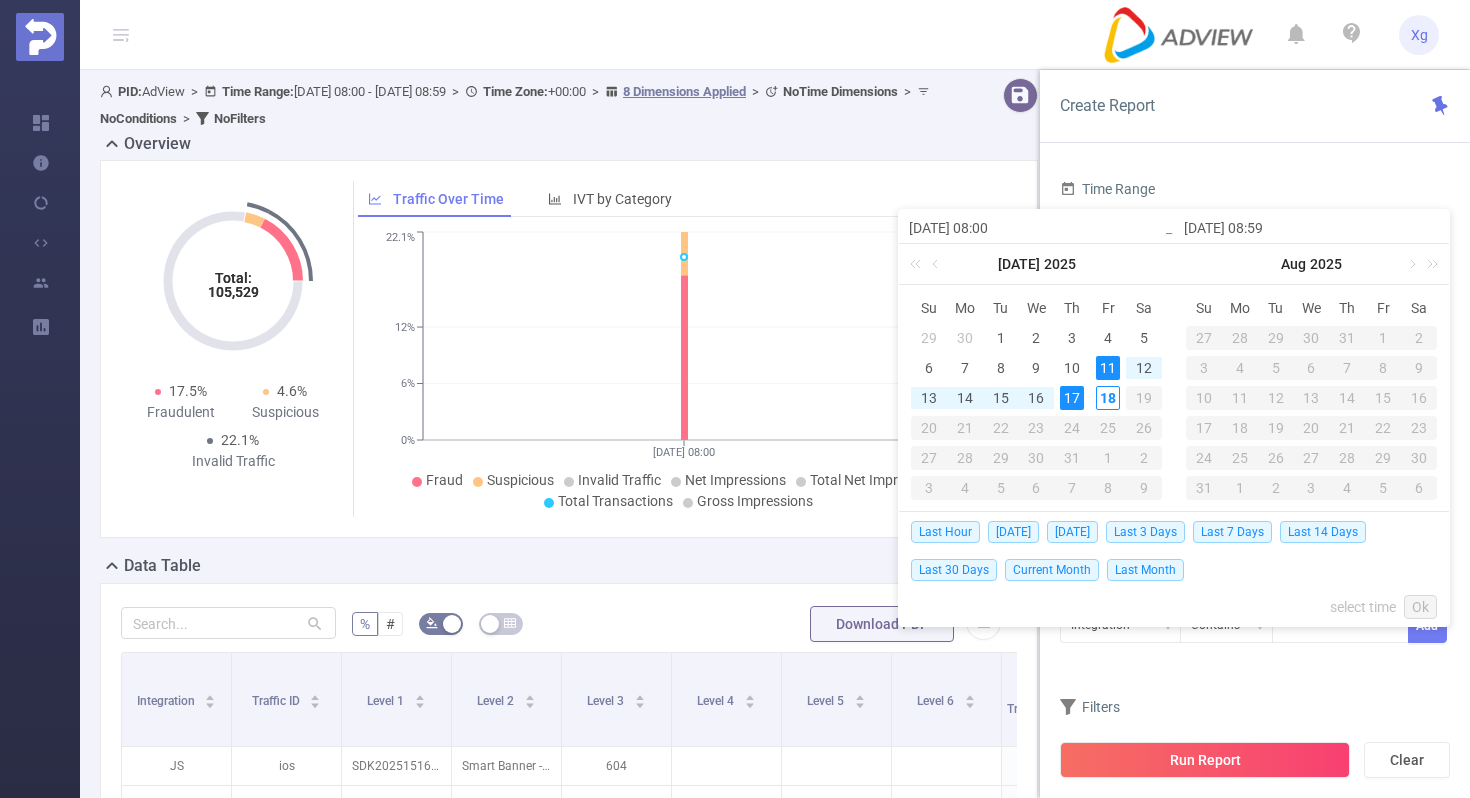 click on "17" at bounding box center [1072, 398] 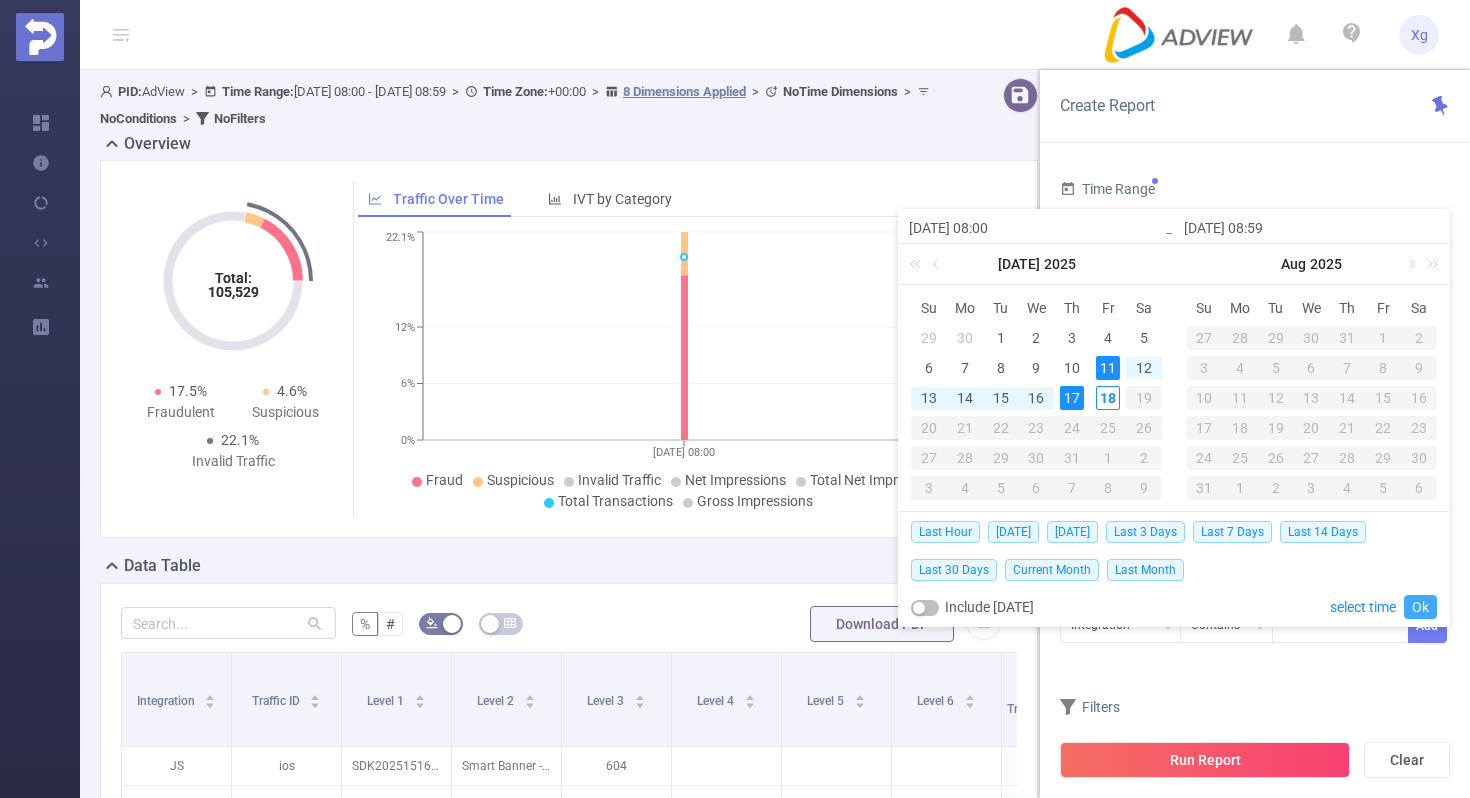 click on "Ok" at bounding box center [1420, 607] 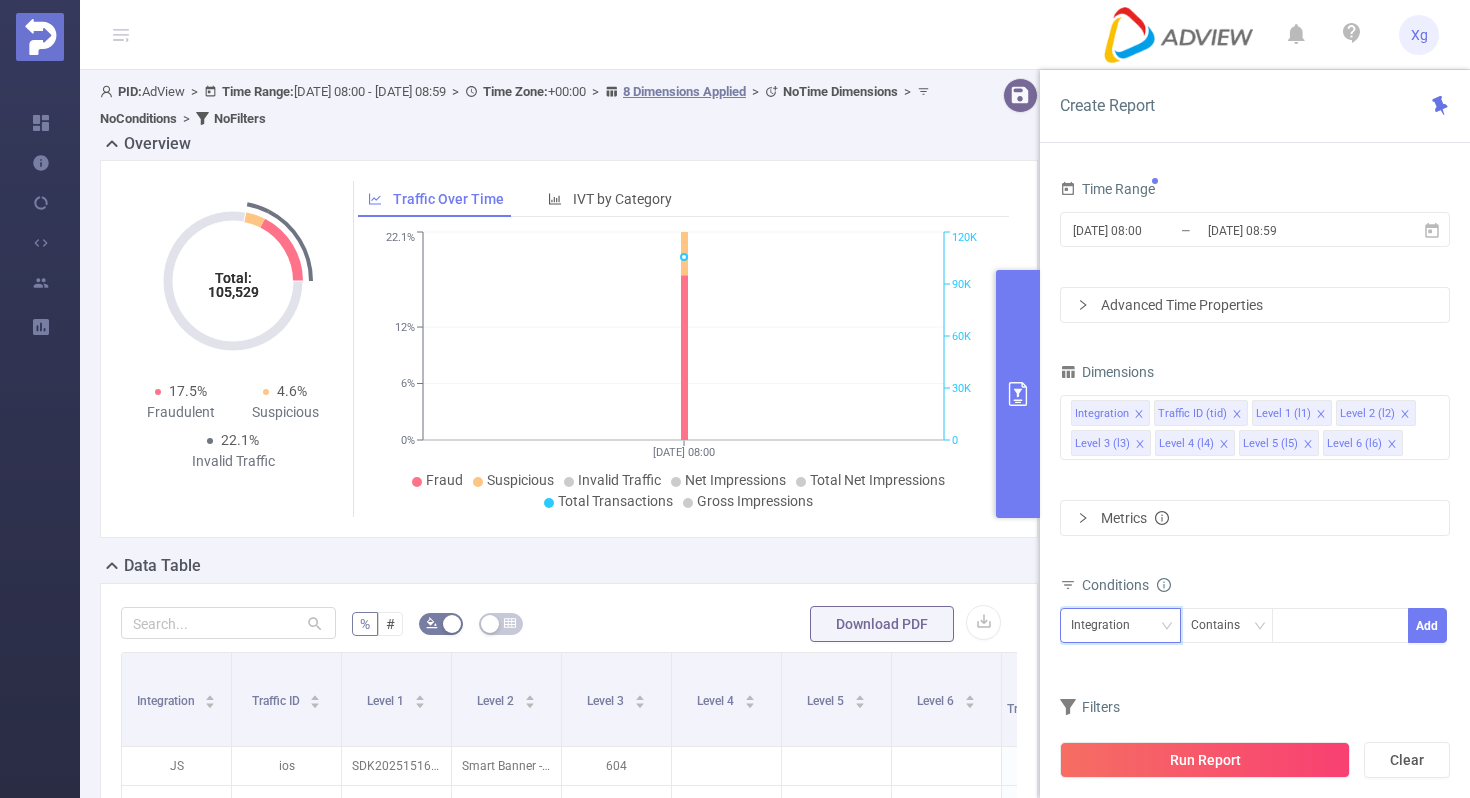 click on "Integration" at bounding box center (1107, 625) 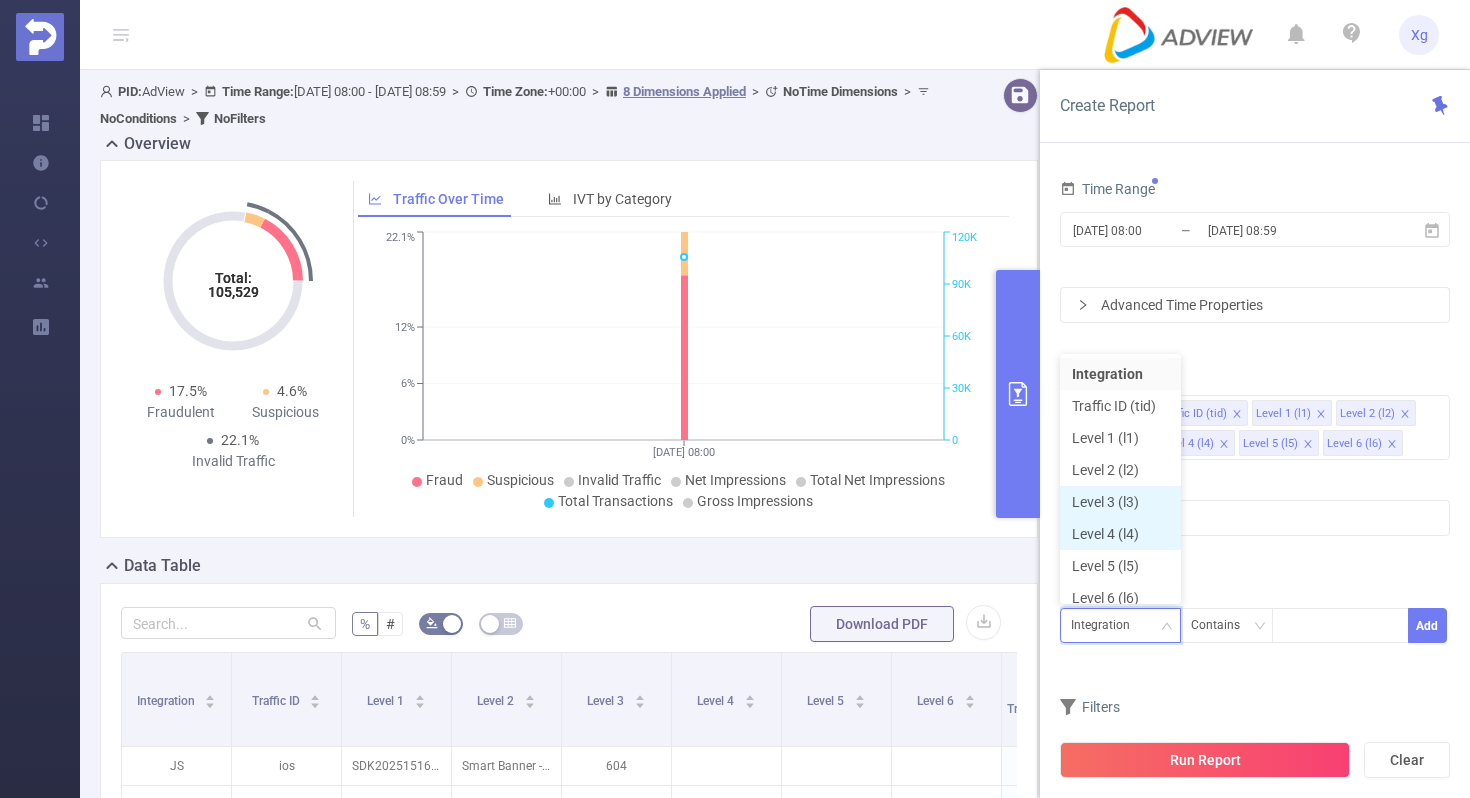 scroll, scrollTop: 10, scrollLeft: 0, axis: vertical 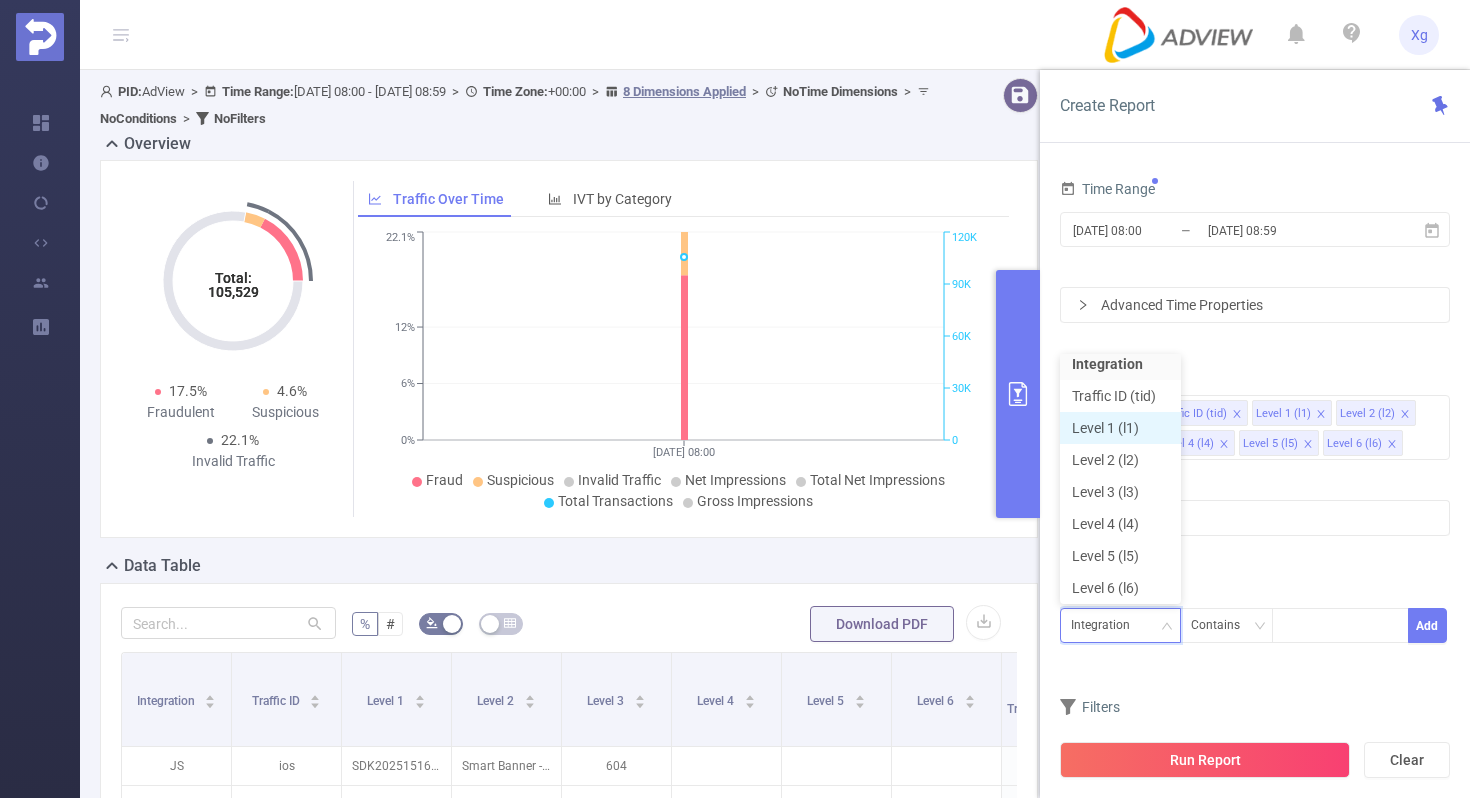 click on "Level 1 (l1)" at bounding box center [1120, 428] 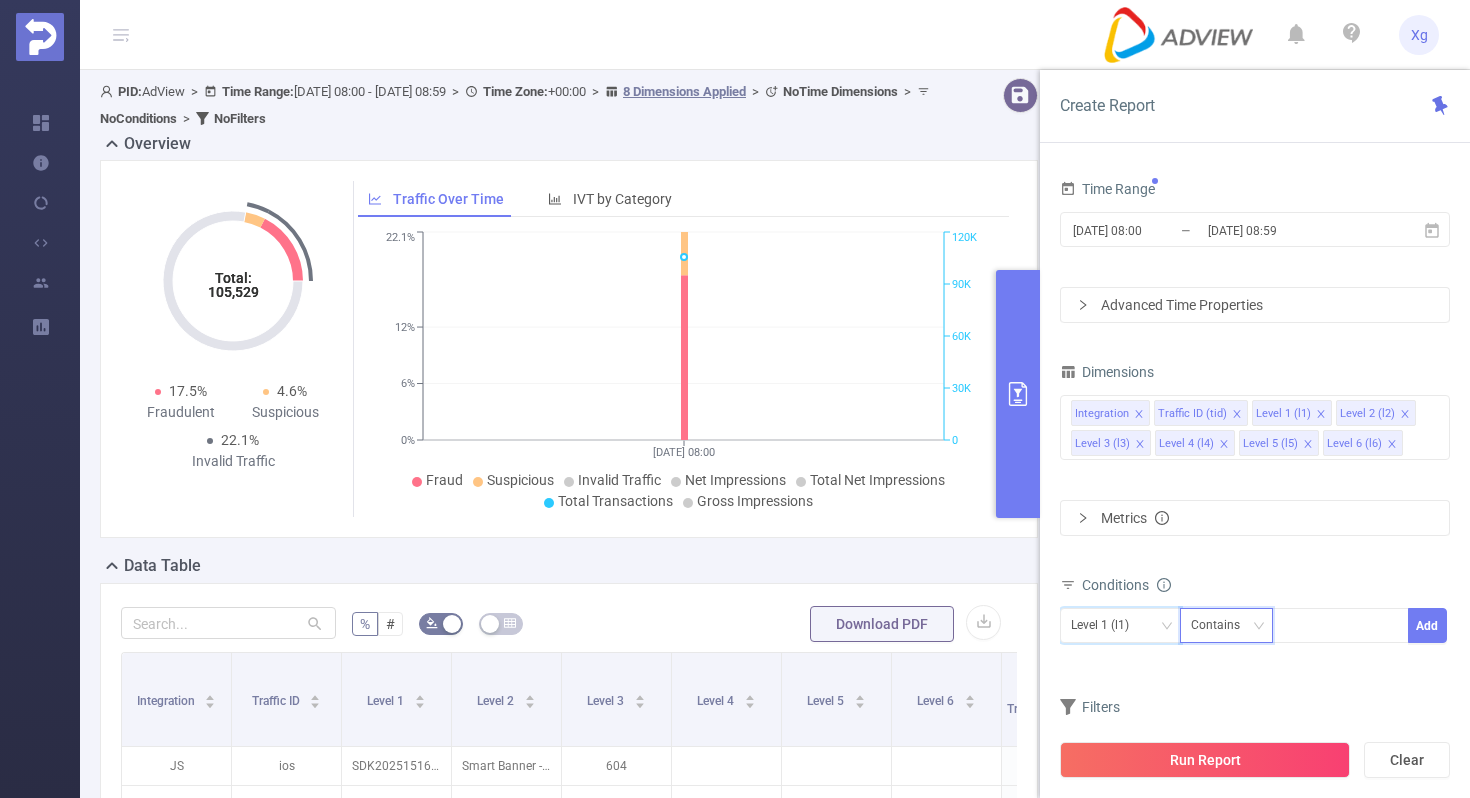 click on "Contains" at bounding box center (1222, 625) 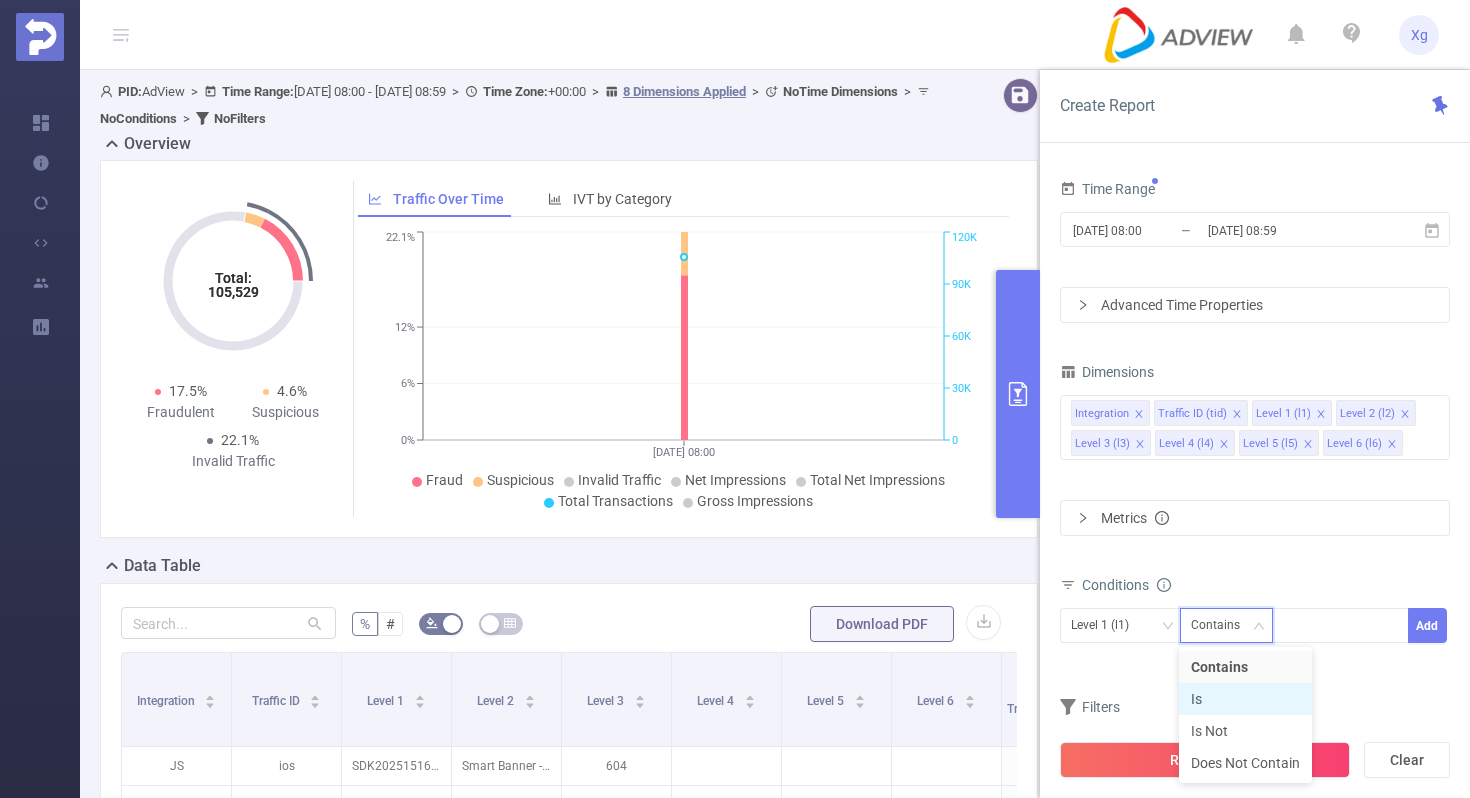 click on "Is" at bounding box center [1245, 699] 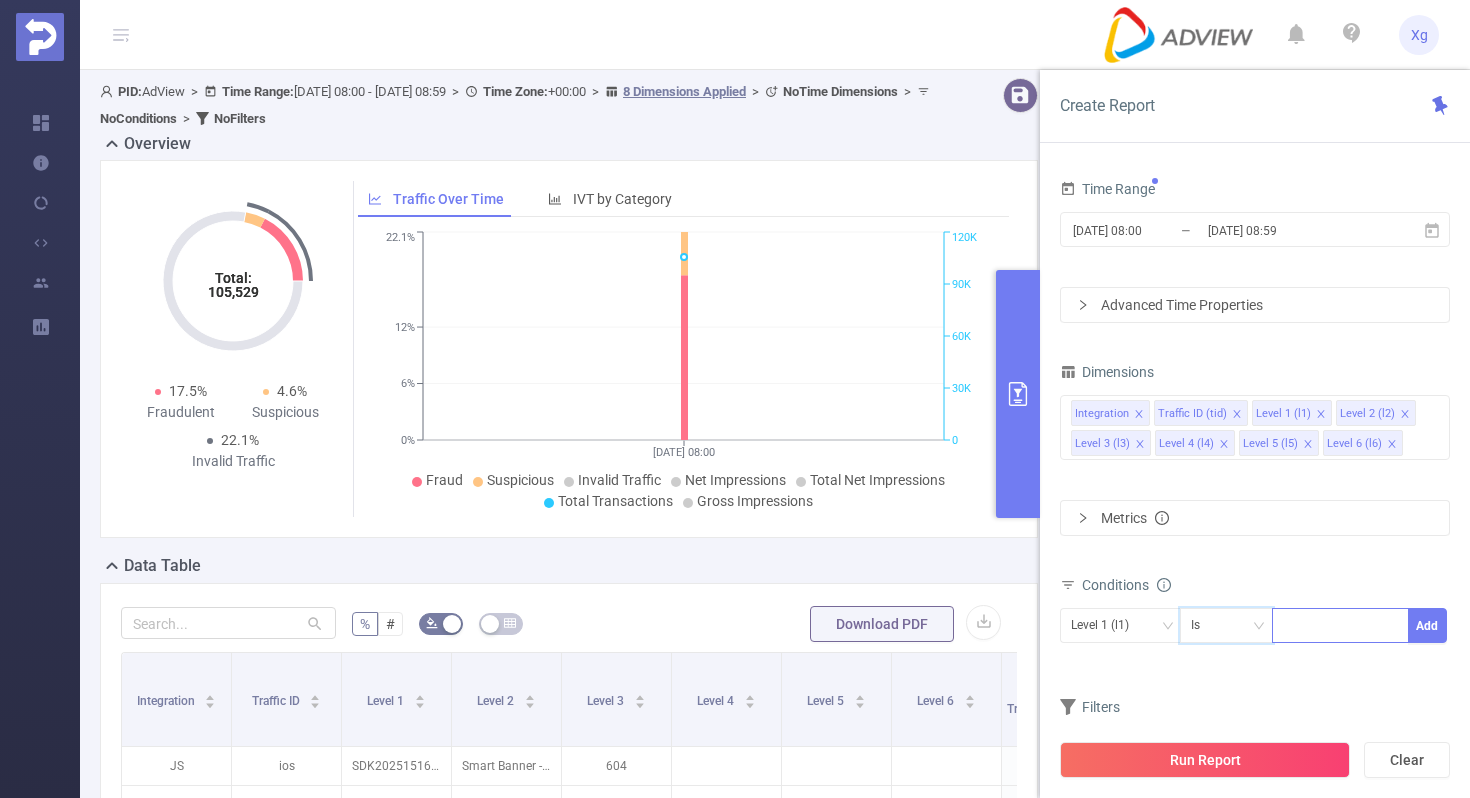 click at bounding box center (1340, 625) 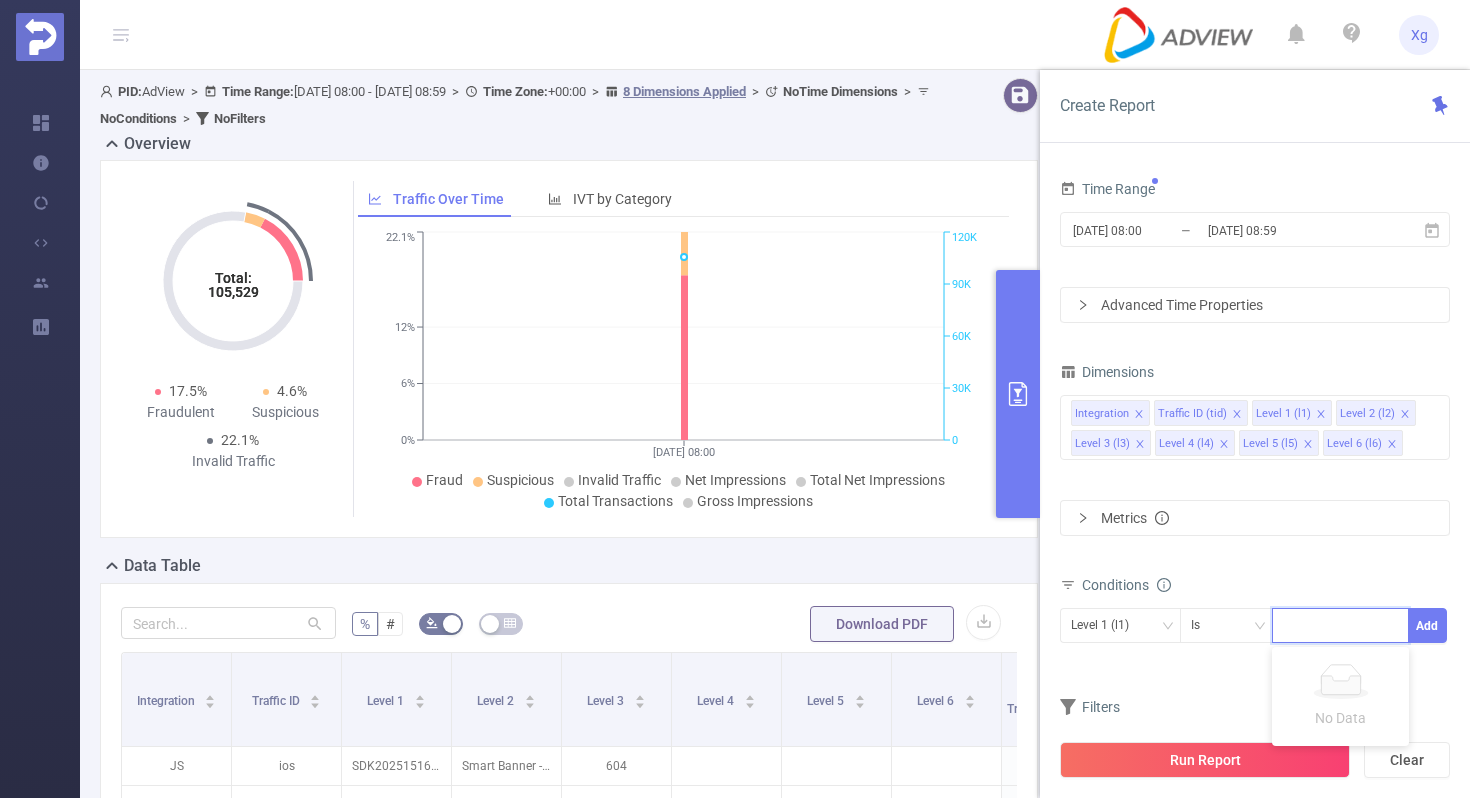 paste on "SDK202510271004569236ktj0g7qj0vp" 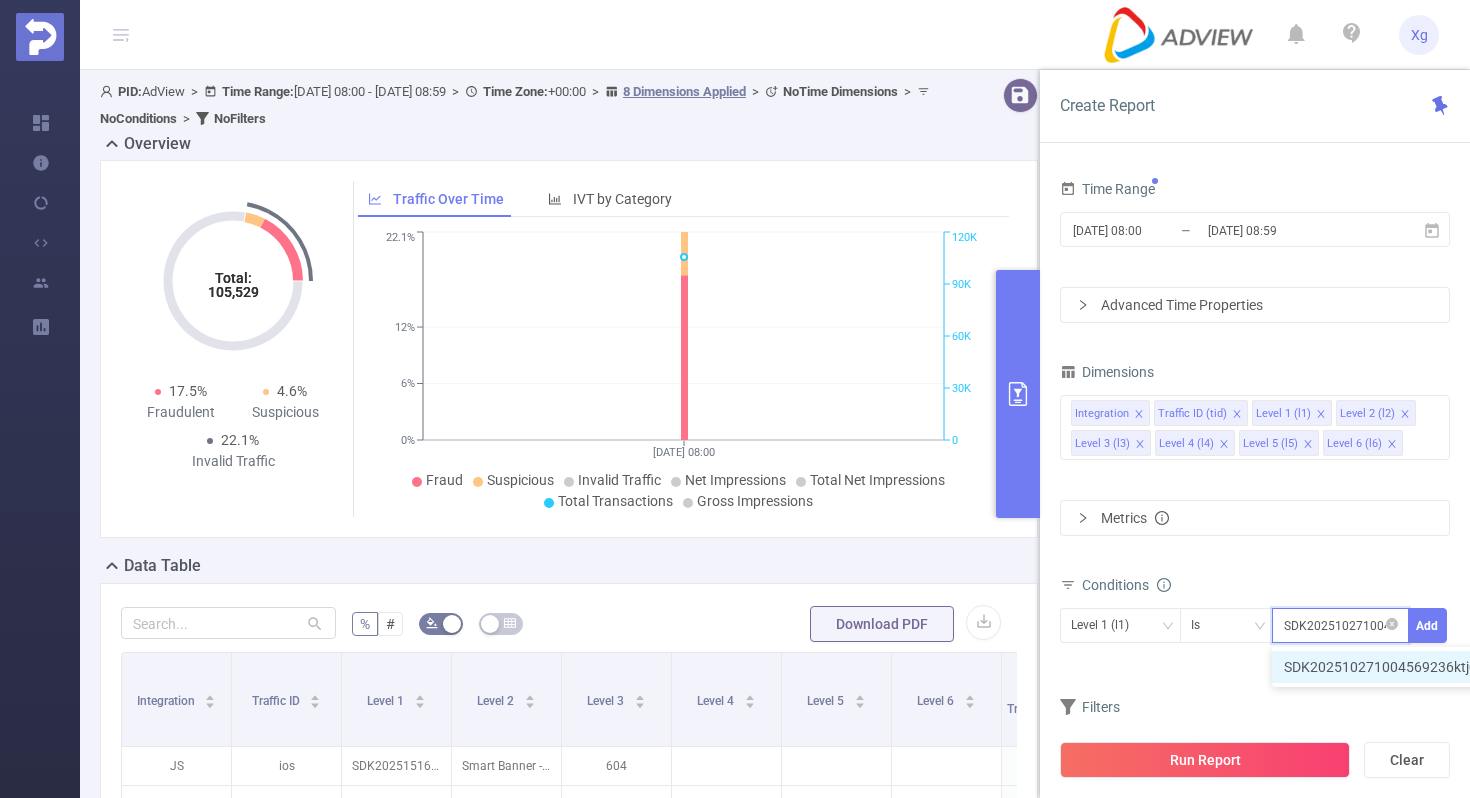 scroll, scrollTop: 0, scrollLeft: 93, axis: horizontal 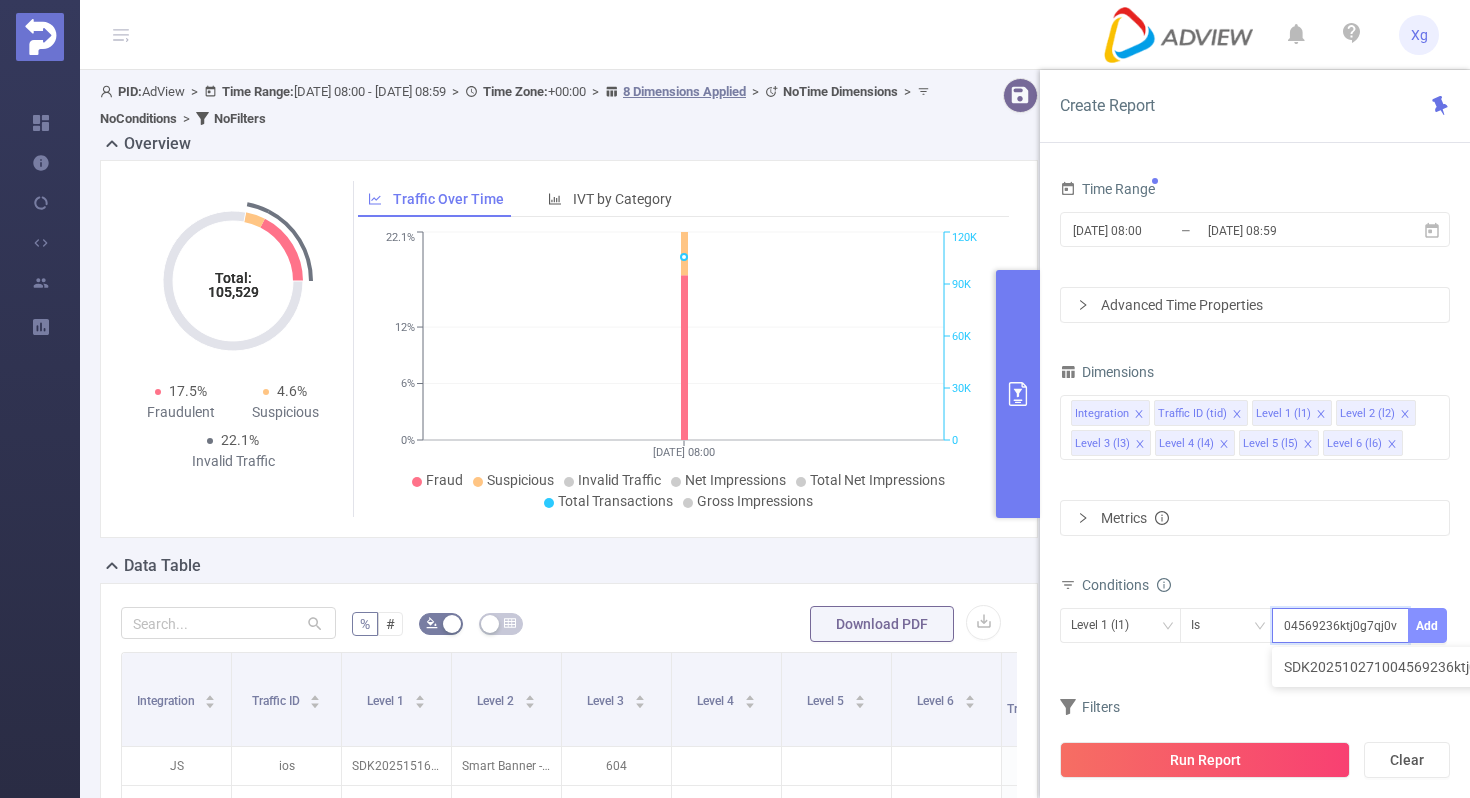 type on "SDK202510271004569236ktj0g7qj0vp" 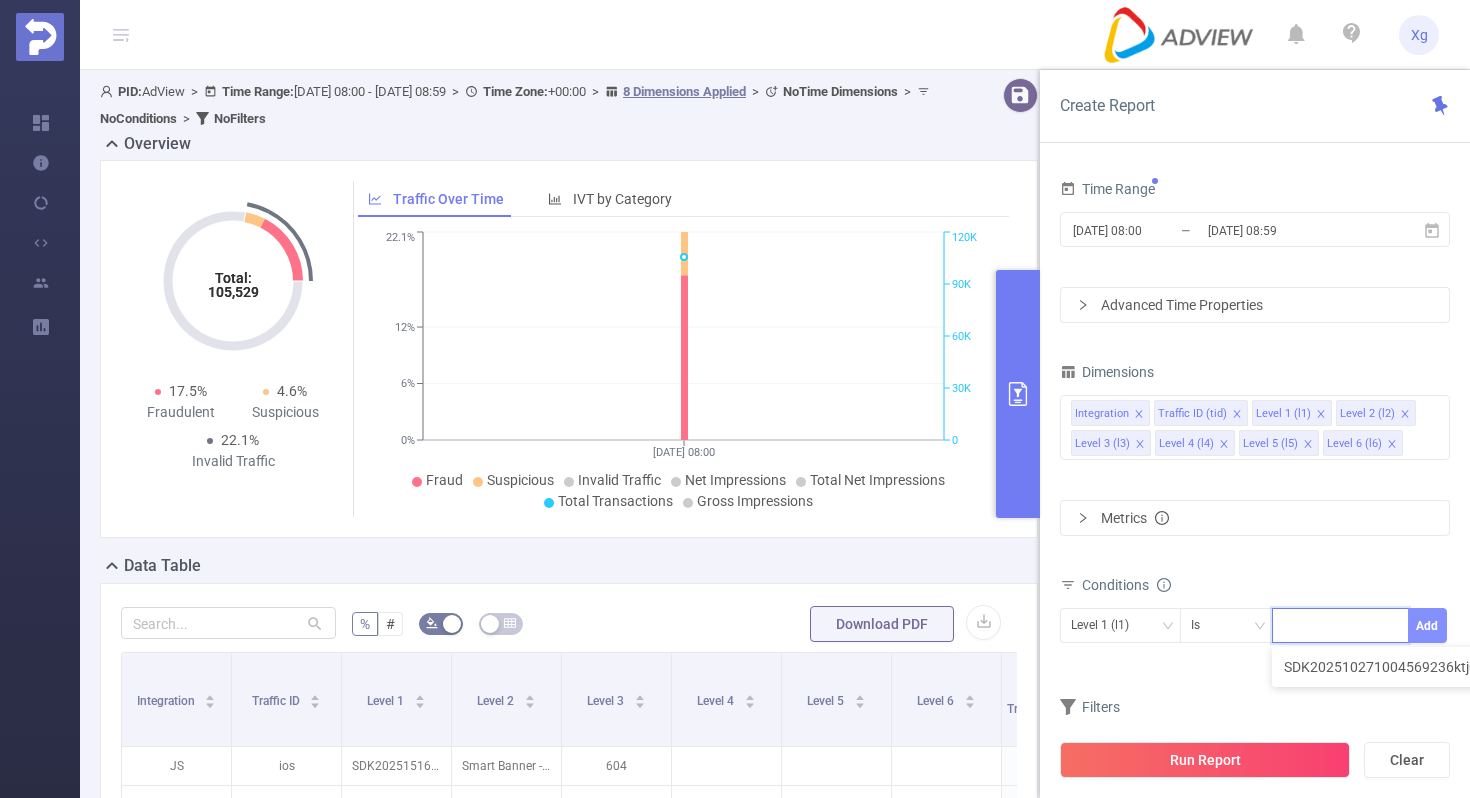 scroll, scrollTop: 0, scrollLeft: 0, axis: both 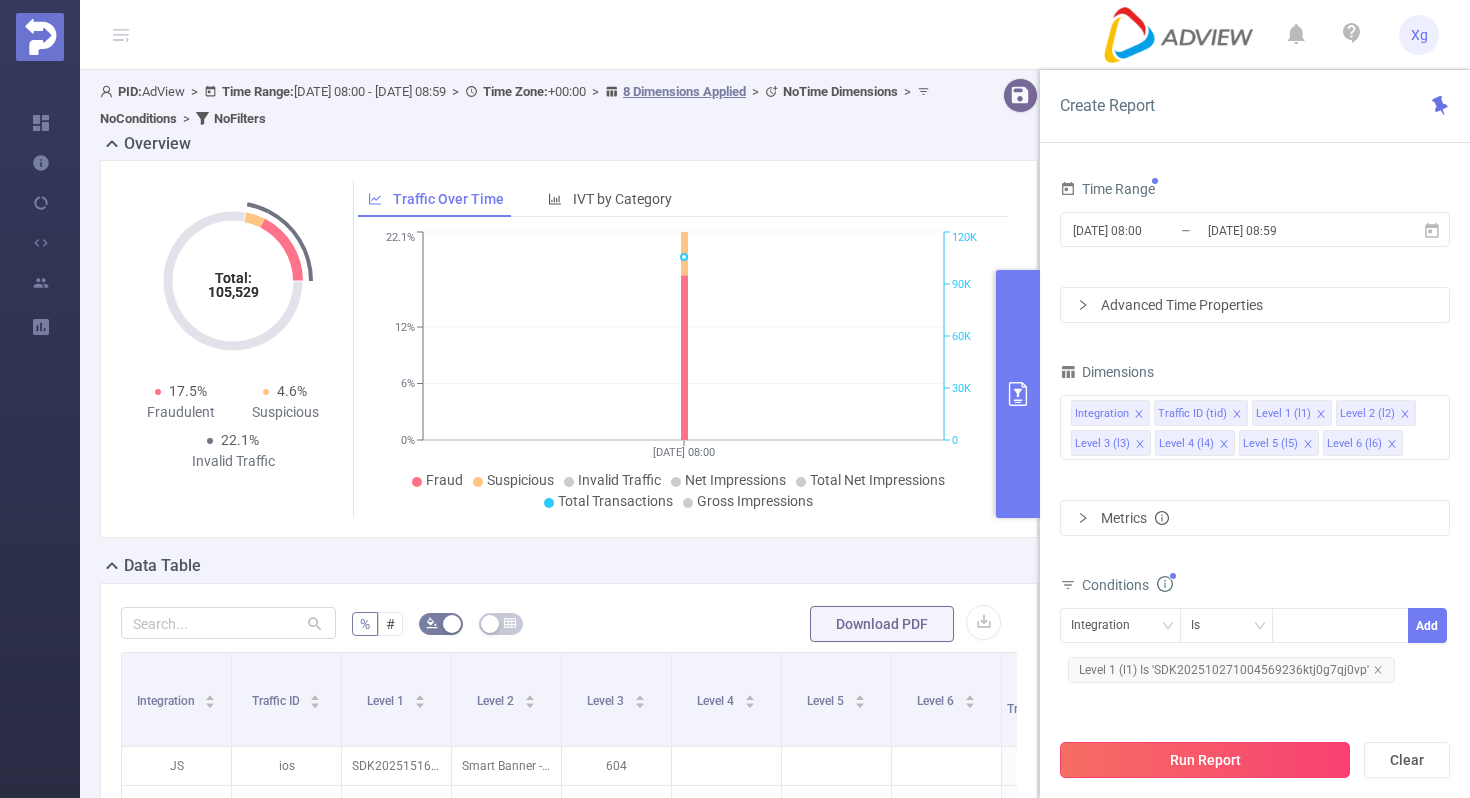 click on "Run Report" at bounding box center [1205, 760] 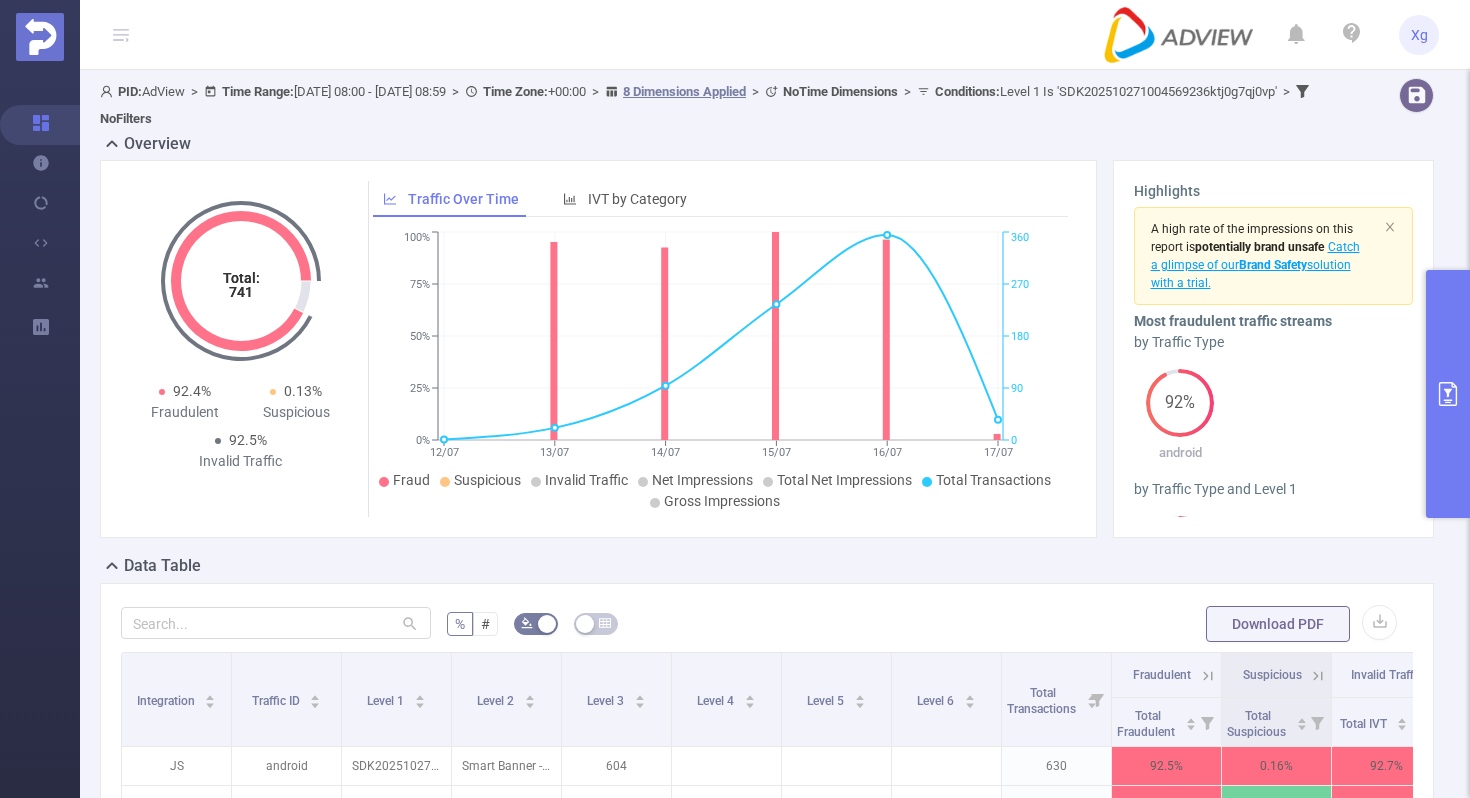 click at bounding box center (1448, 394) 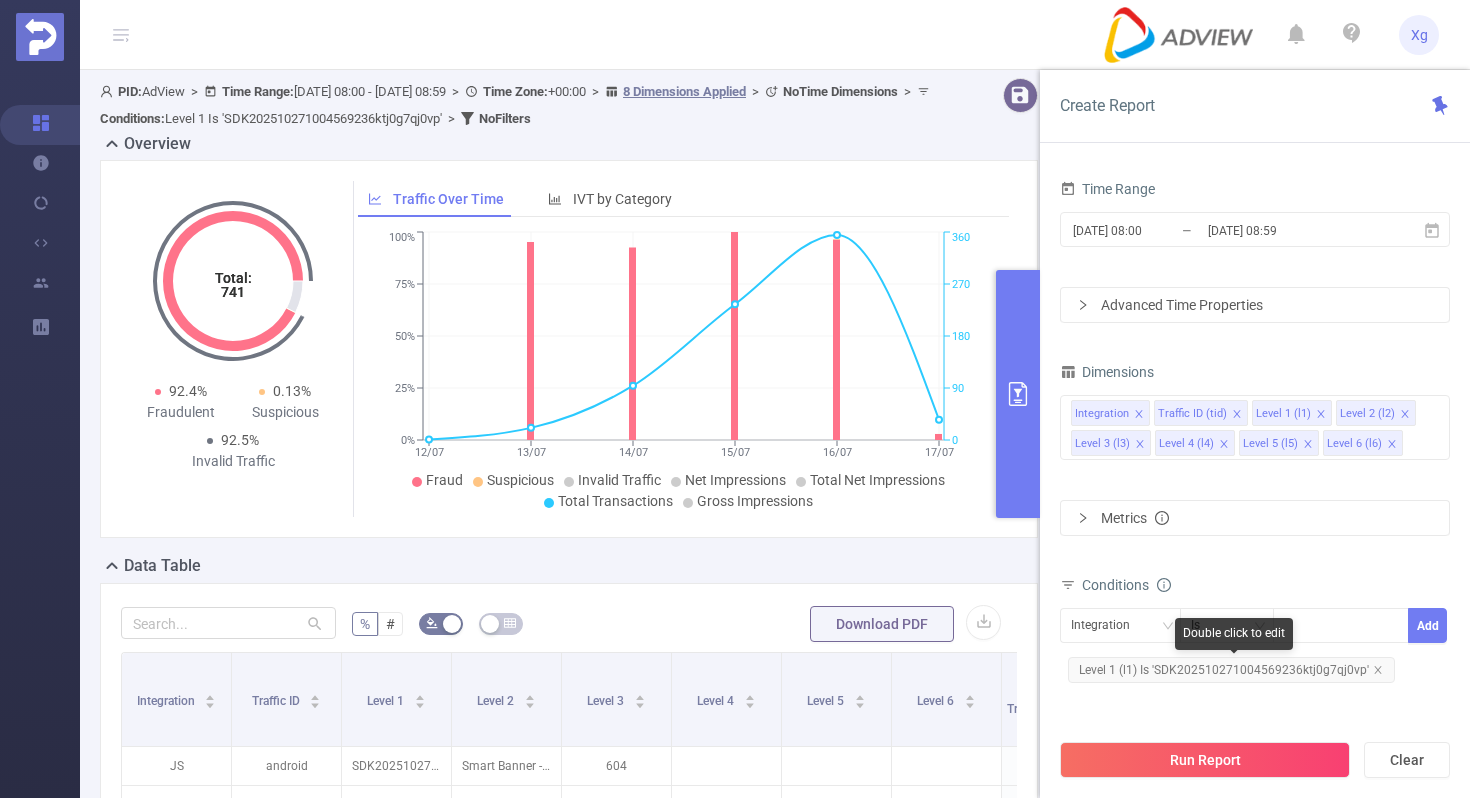 click on "Level 1 (l1) Is 'SDK202510271004569236ktj0g7qj0vp'" at bounding box center [1231, 670] 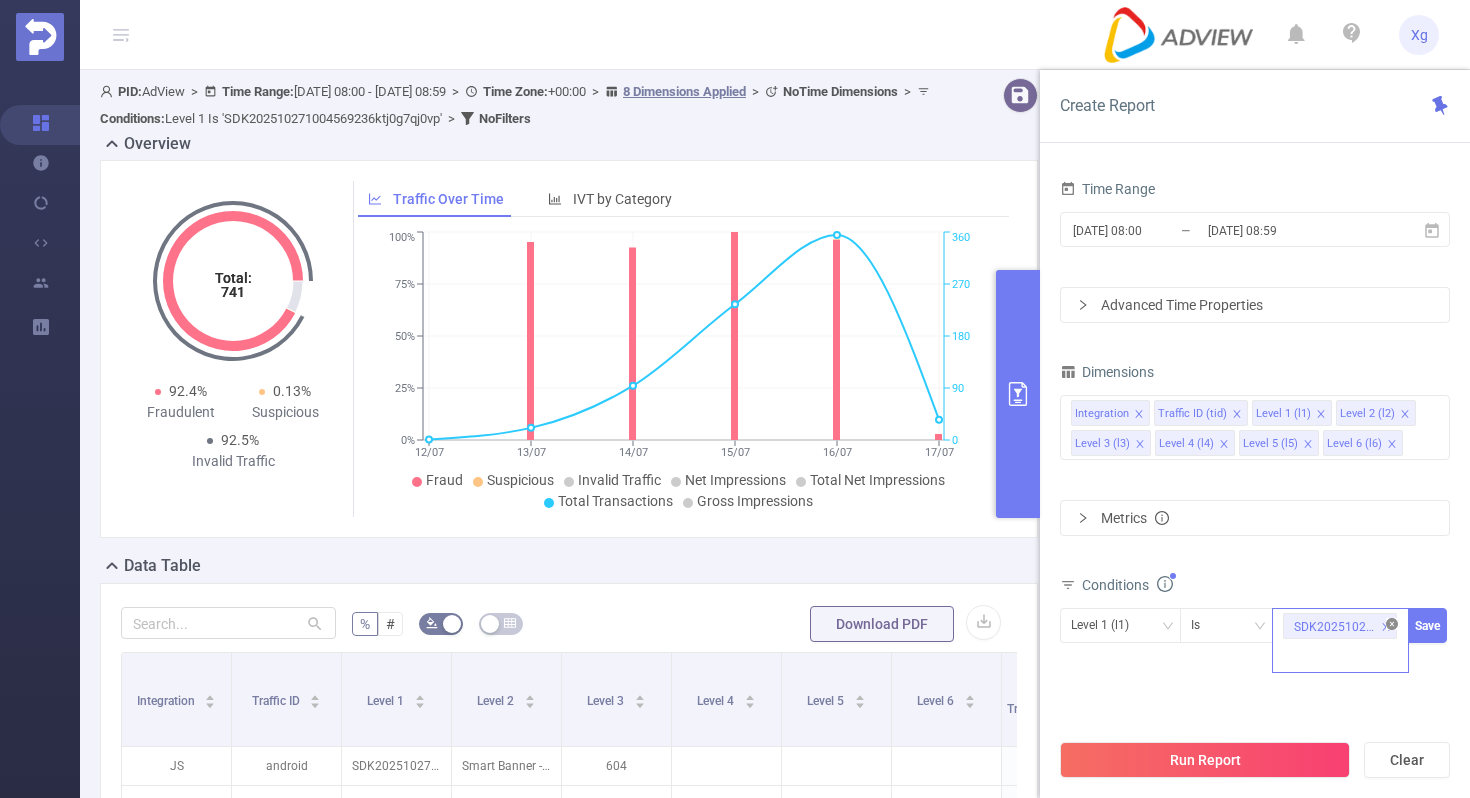 click 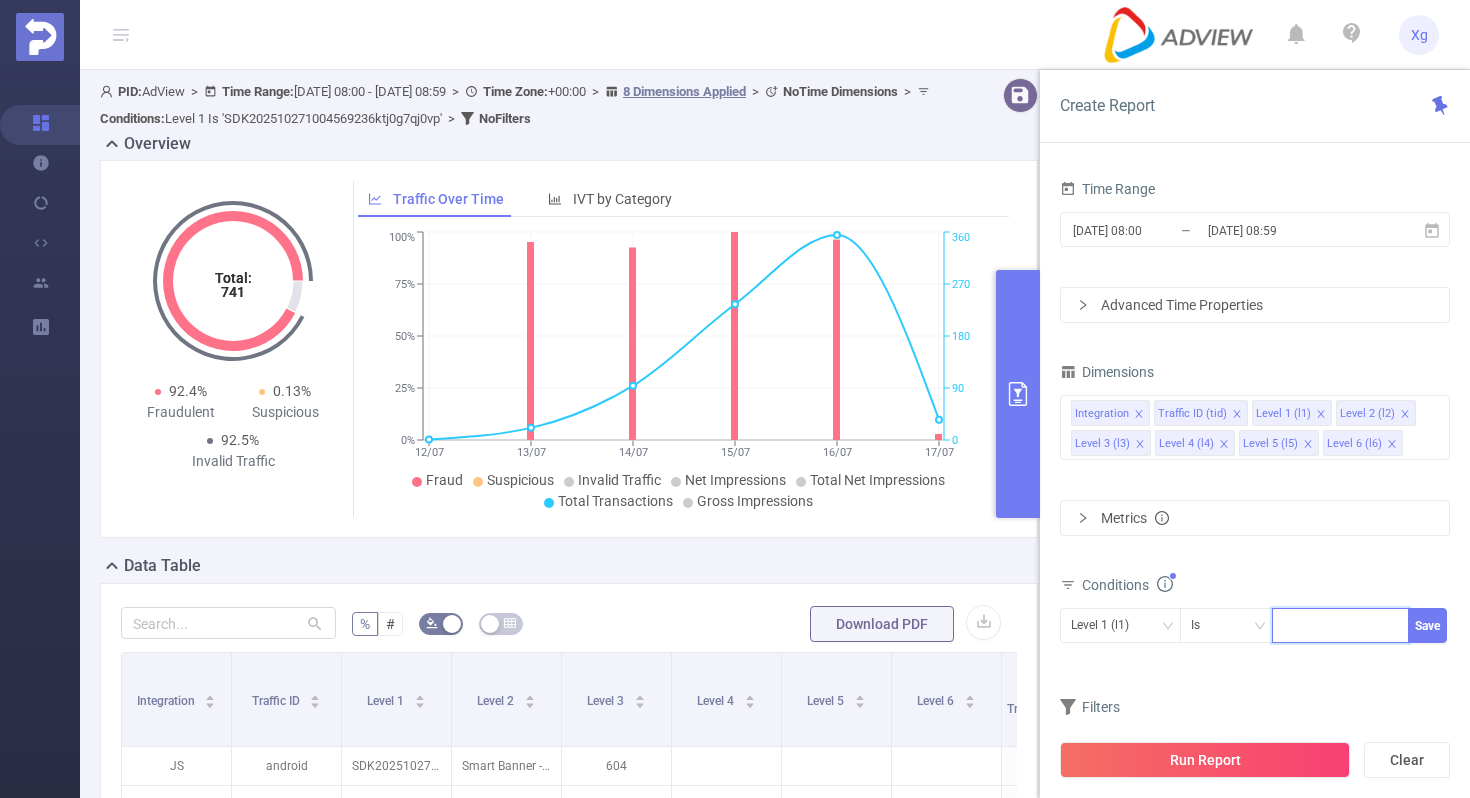 paste on "SDK202212161209556x6m0ij3hmvqz01" 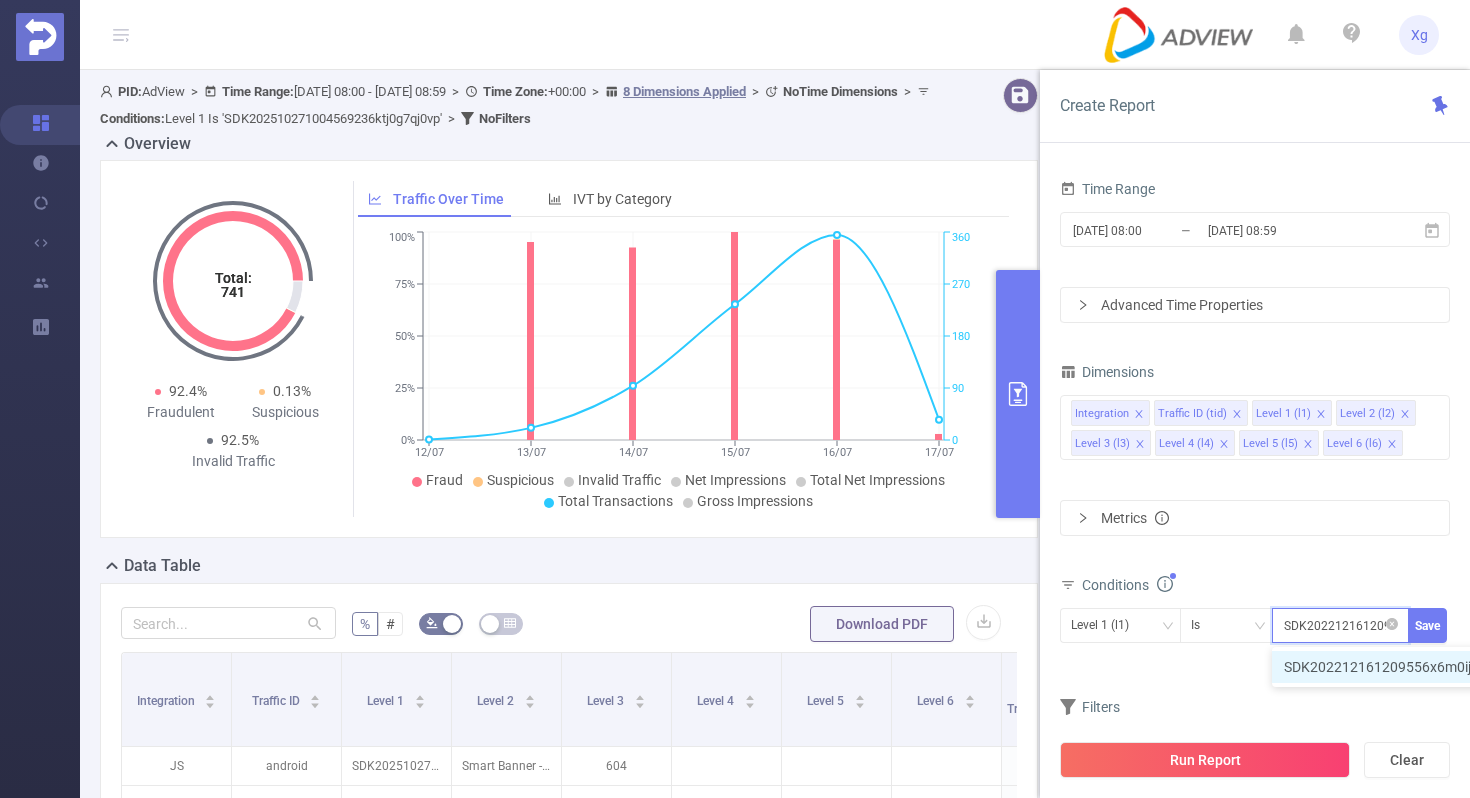 scroll, scrollTop: 0, scrollLeft: 102, axis: horizontal 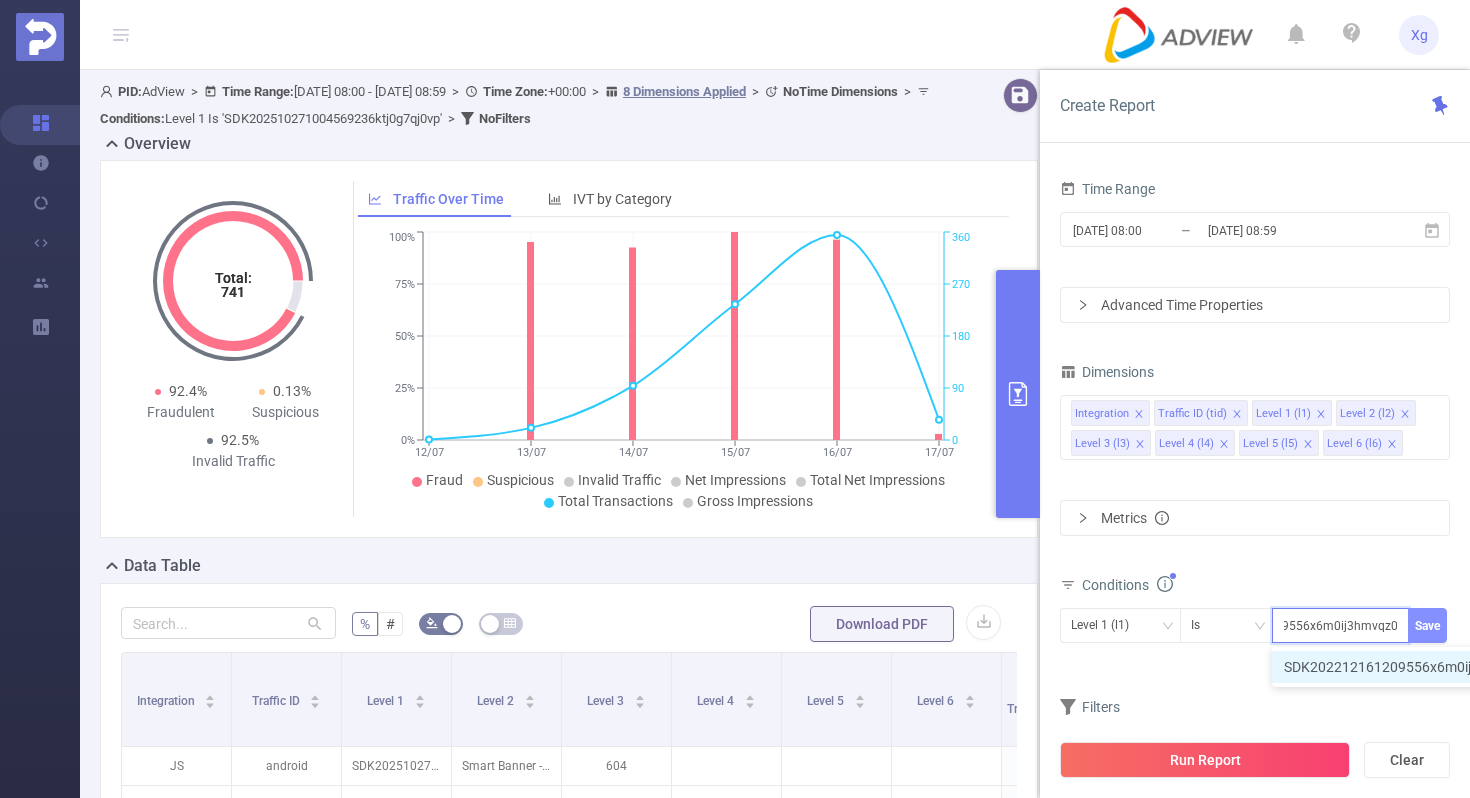 type on "SDK202212161209556x6m0ij3hmvqz01" 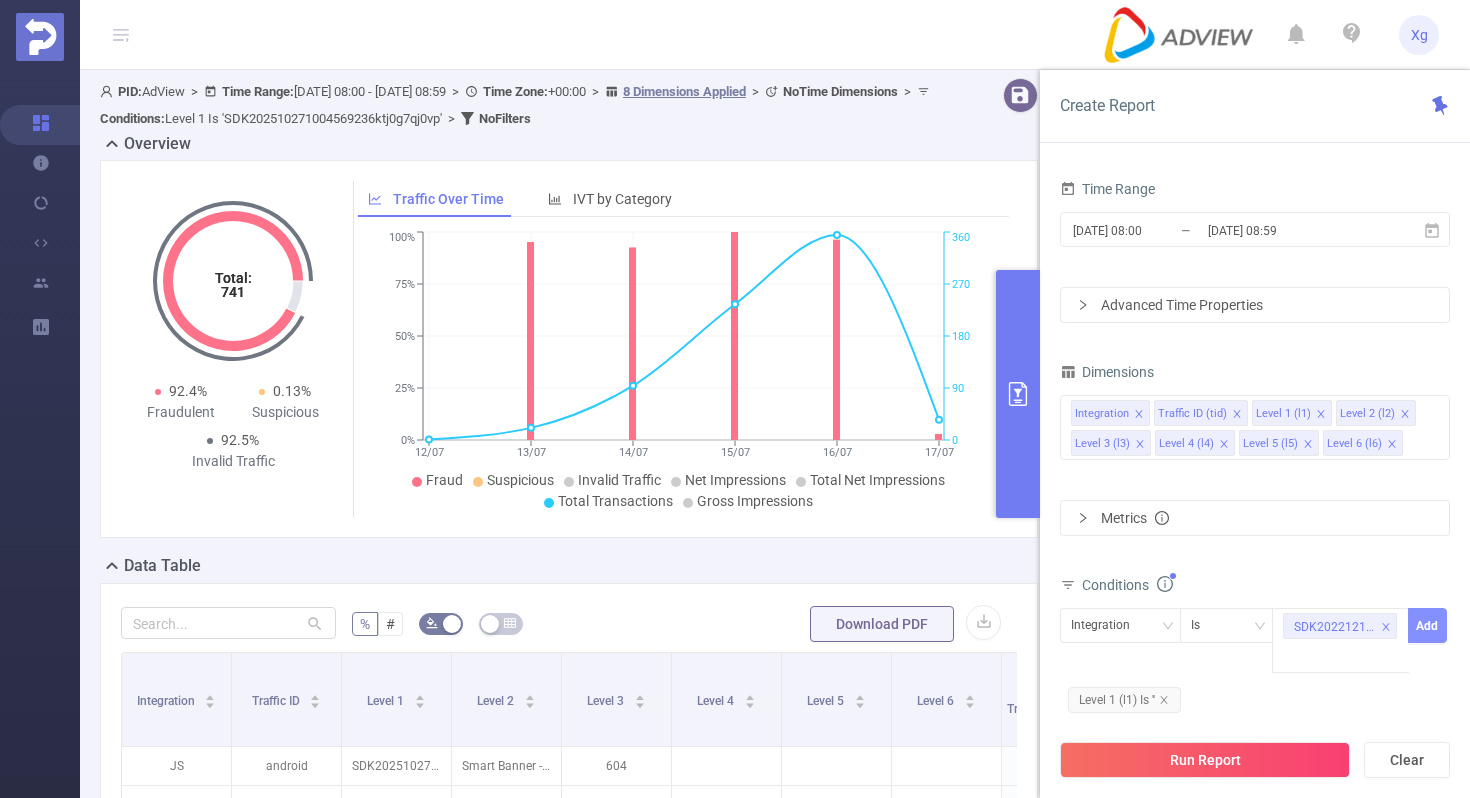 scroll, scrollTop: 0, scrollLeft: 0, axis: both 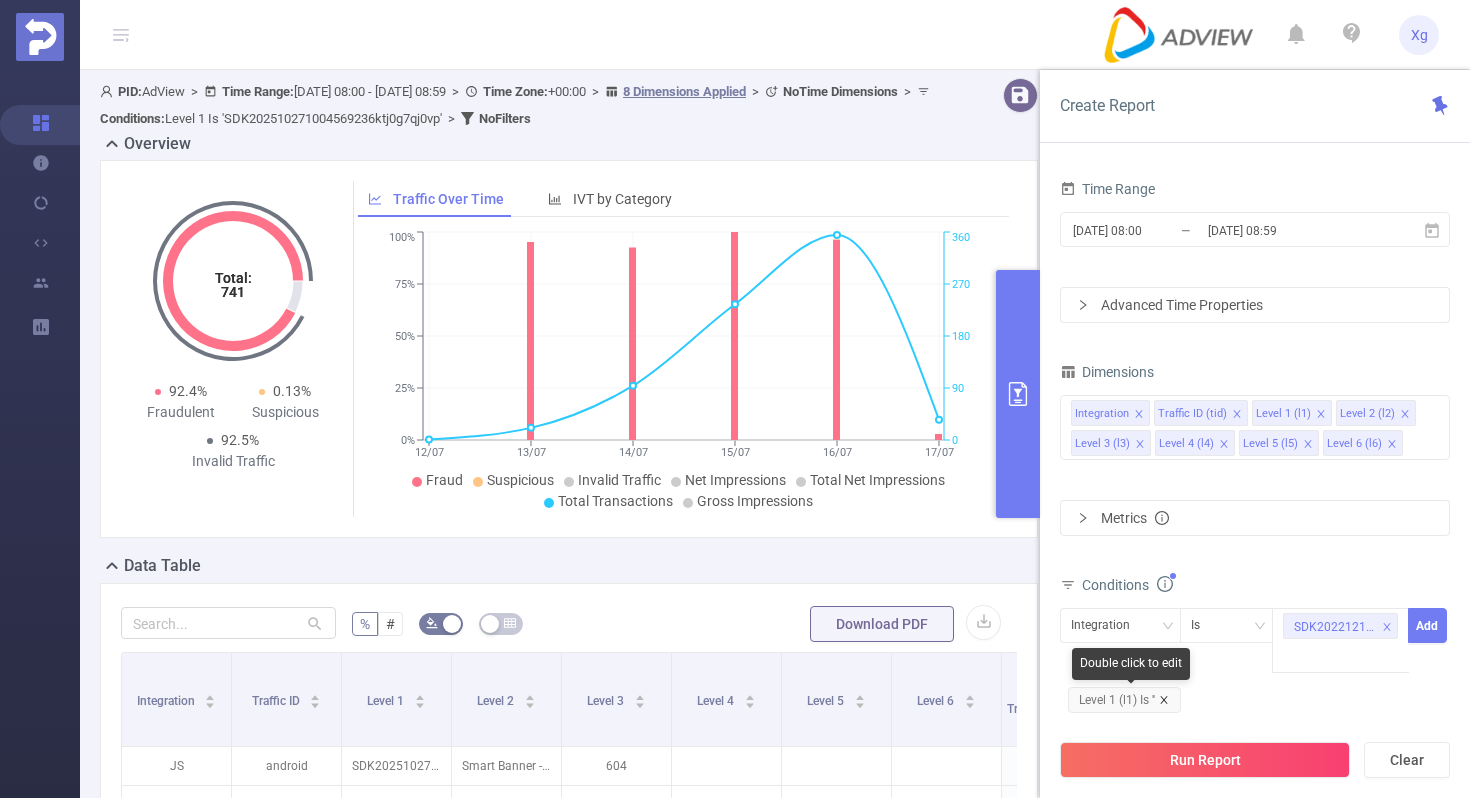 click 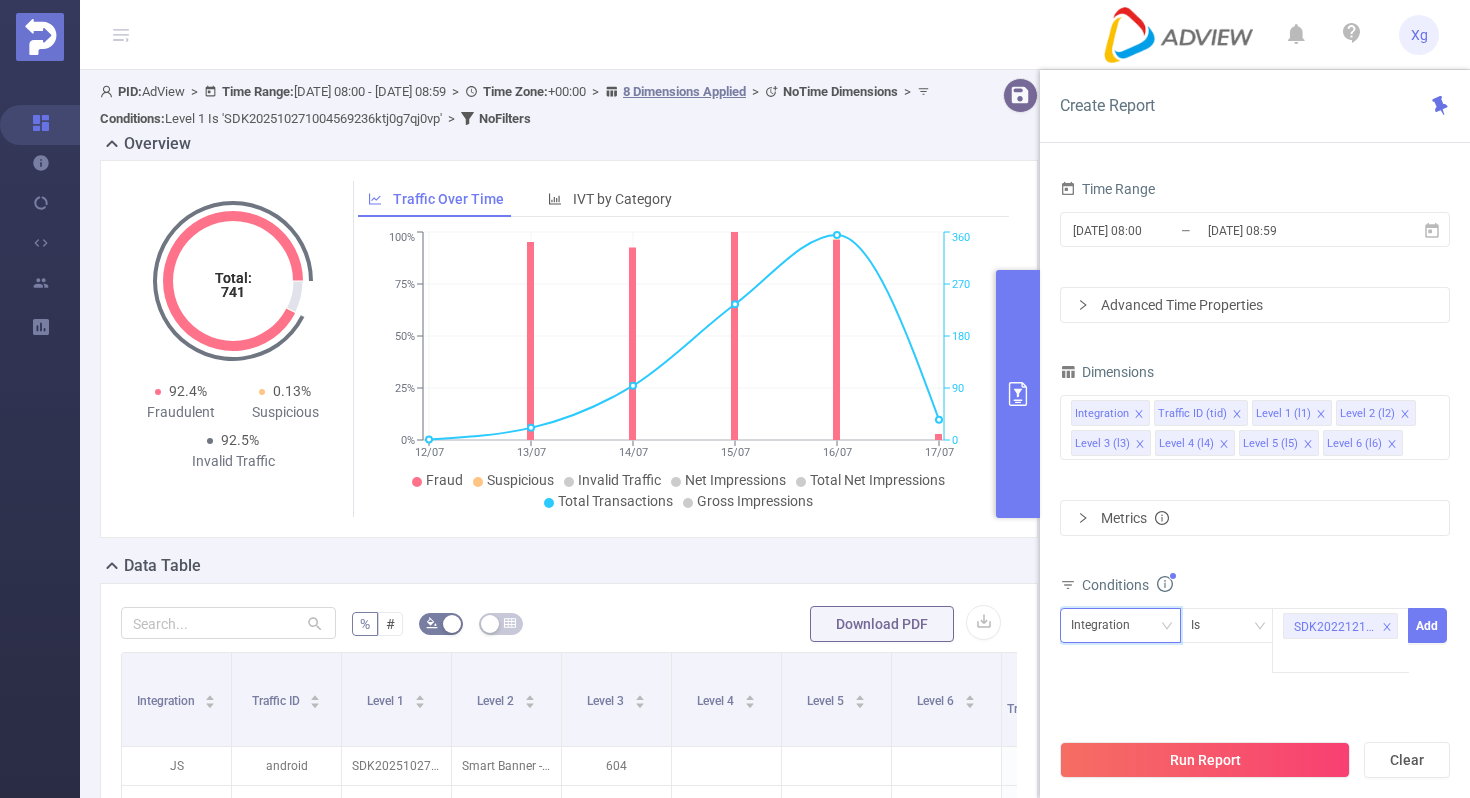 click on "Integration" at bounding box center [1120, 625] 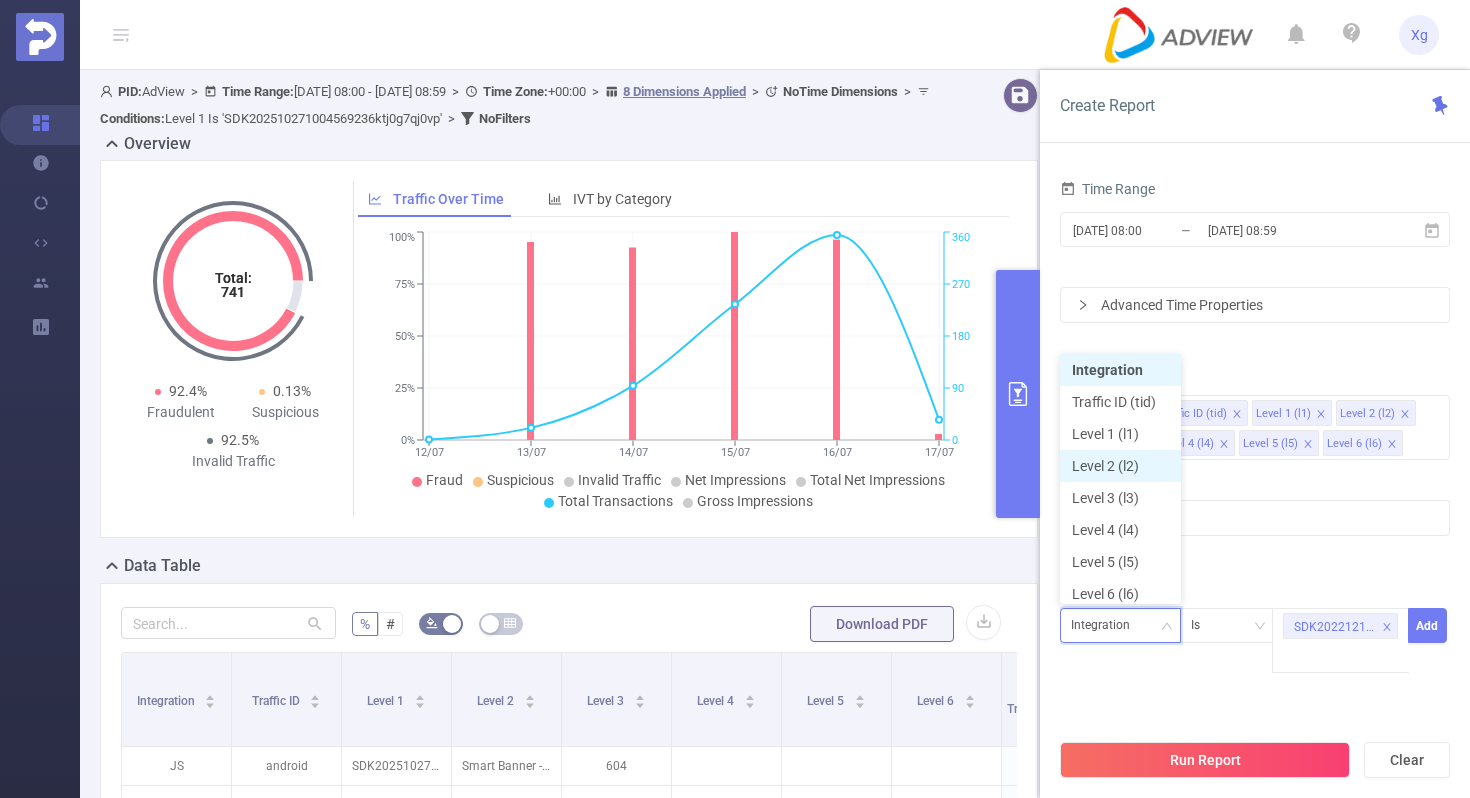 scroll, scrollTop: 10, scrollLeft: 0, axis: vertical 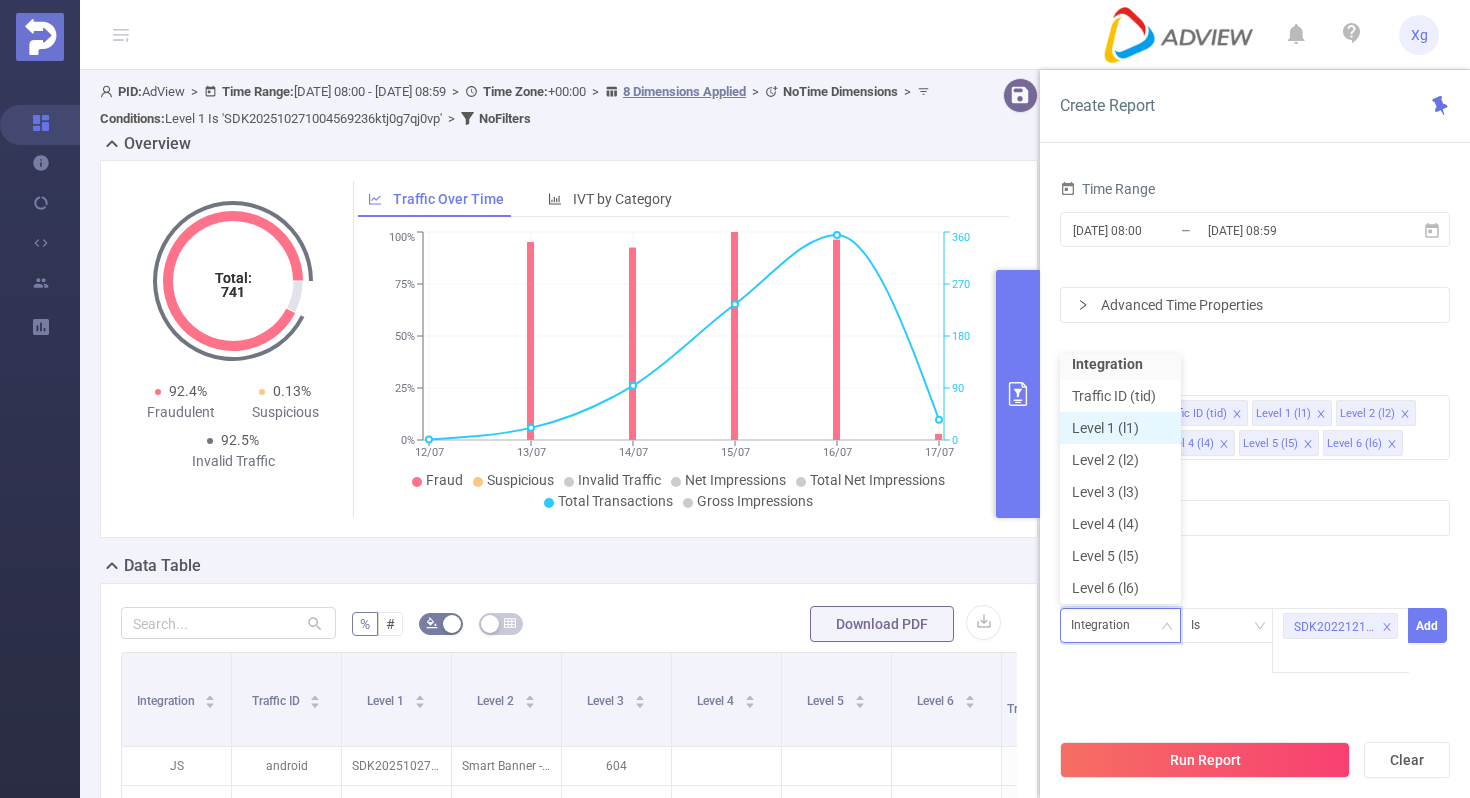 click on "Level 1 (l1)" at bounding box center (1120, 428) 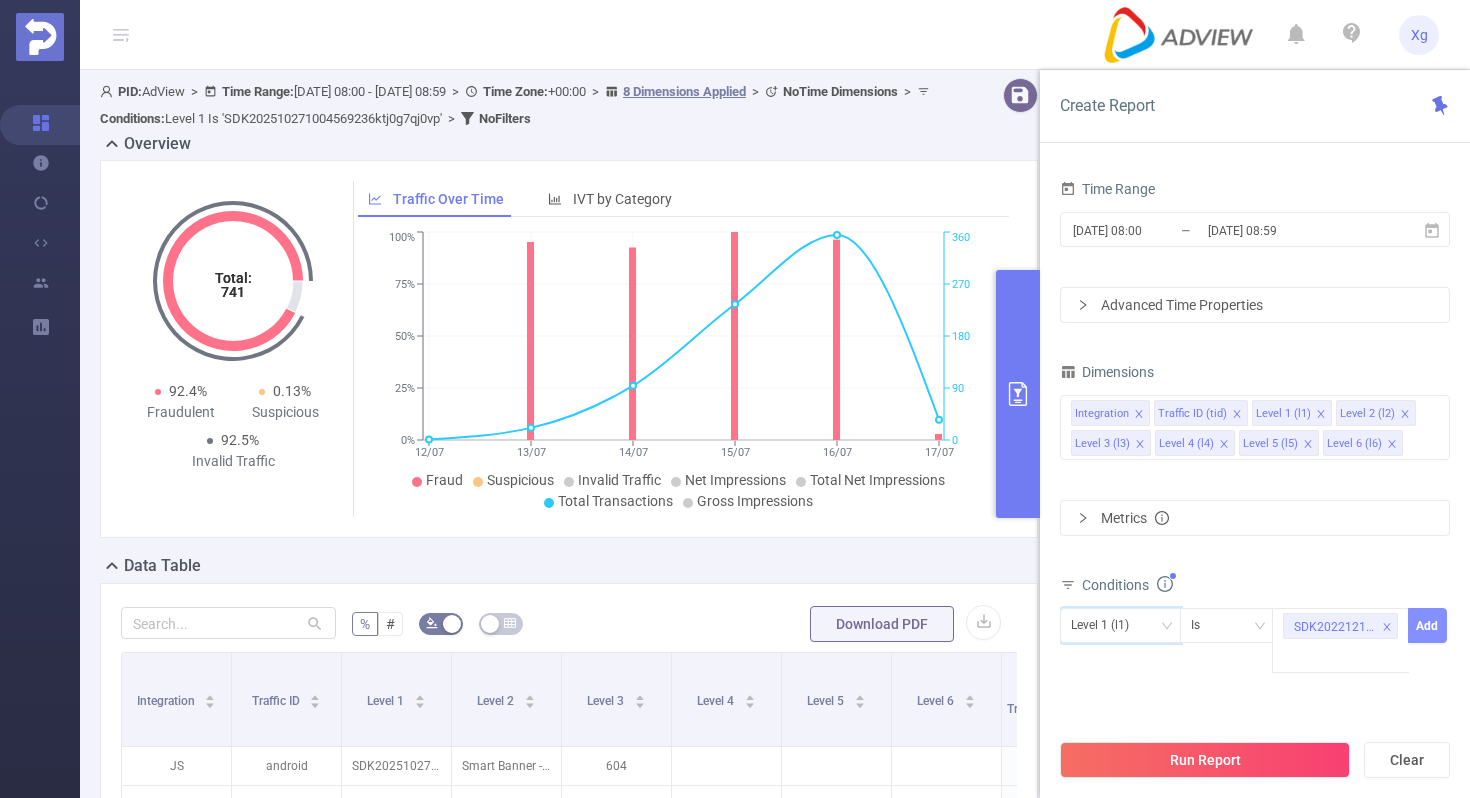 click on "Add" at bounding box center [1427, 625] 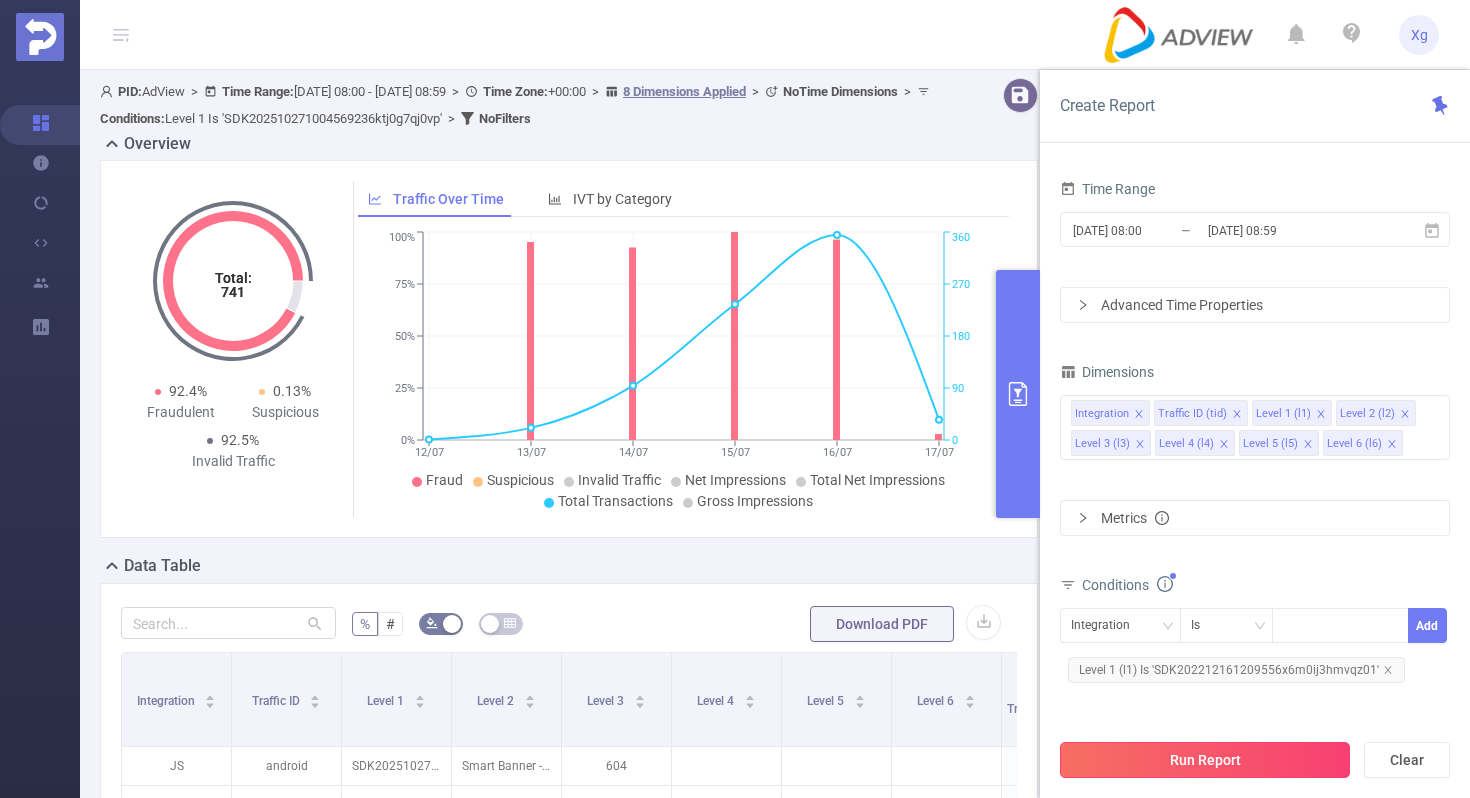 click on "Run Report" at bounding box center (1205, 760) 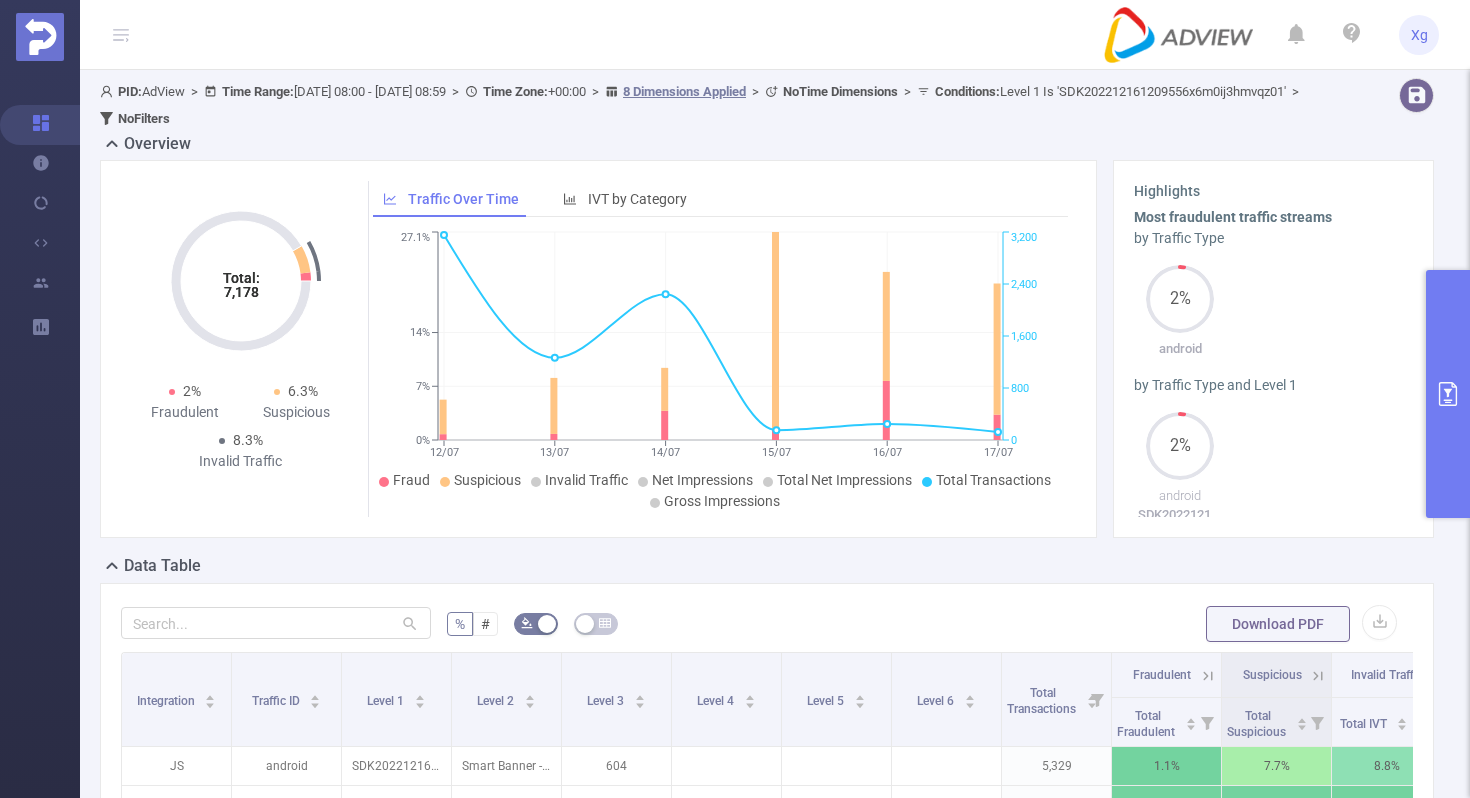 click at bounding box center [1448, 394] 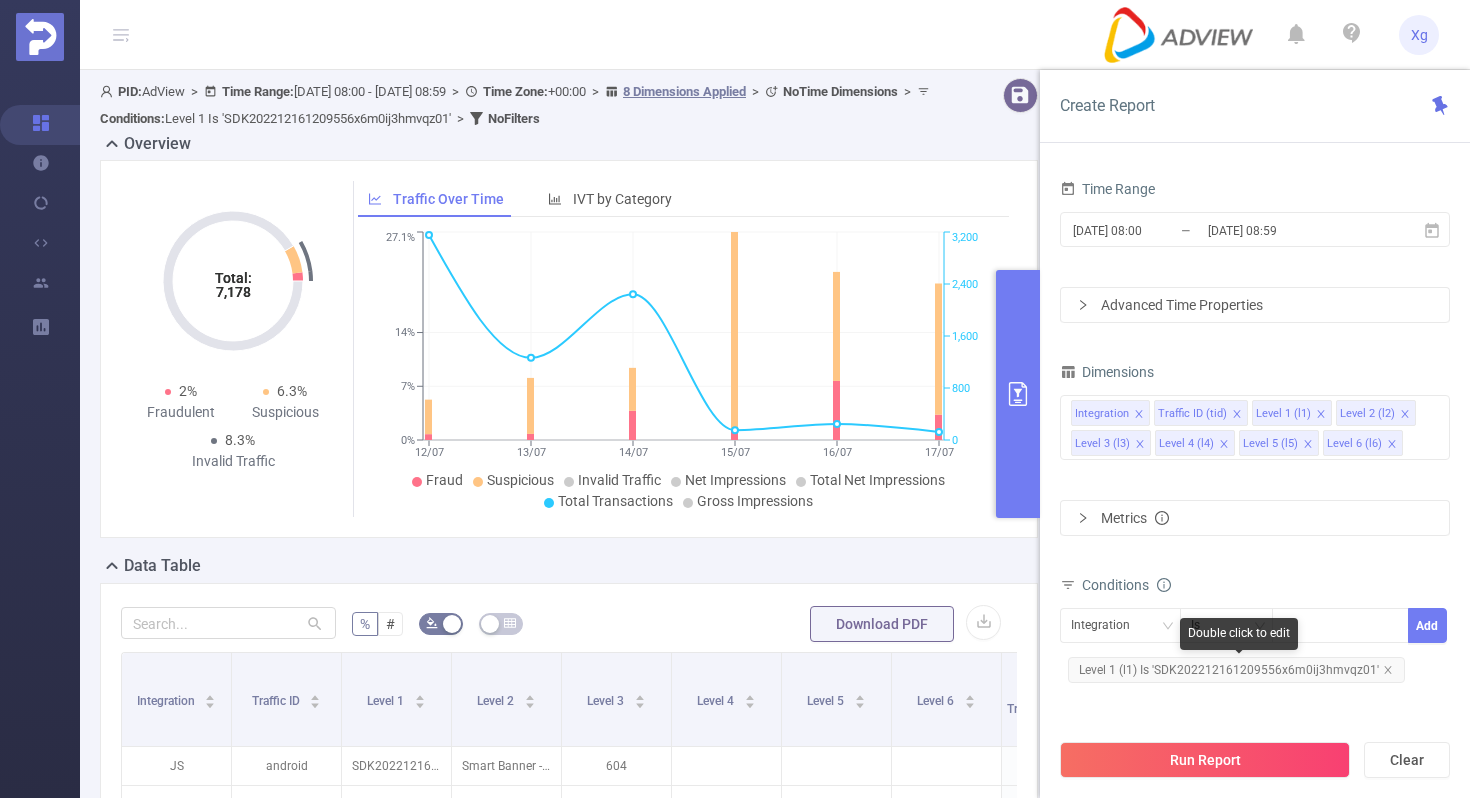 click on "Level 1 (l1) Is 'SDK202212161209556x6m0ij3hmvqz01'" at bounding box center [1236, 670] 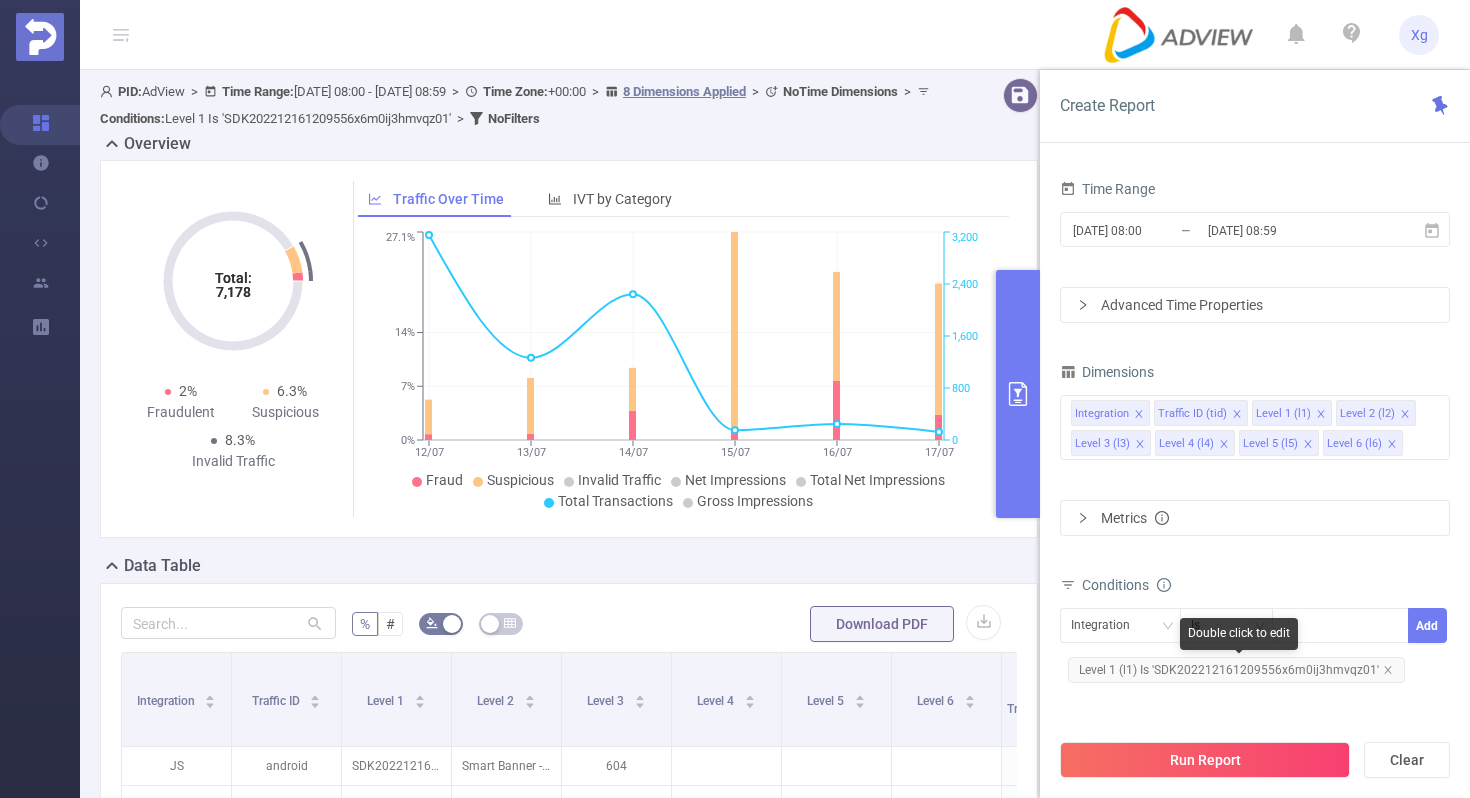 click on "Level 1 (l1) Is 'SDK202212161209556x6m0ij3hmvqz01'" at bounding box center (1236, 670) 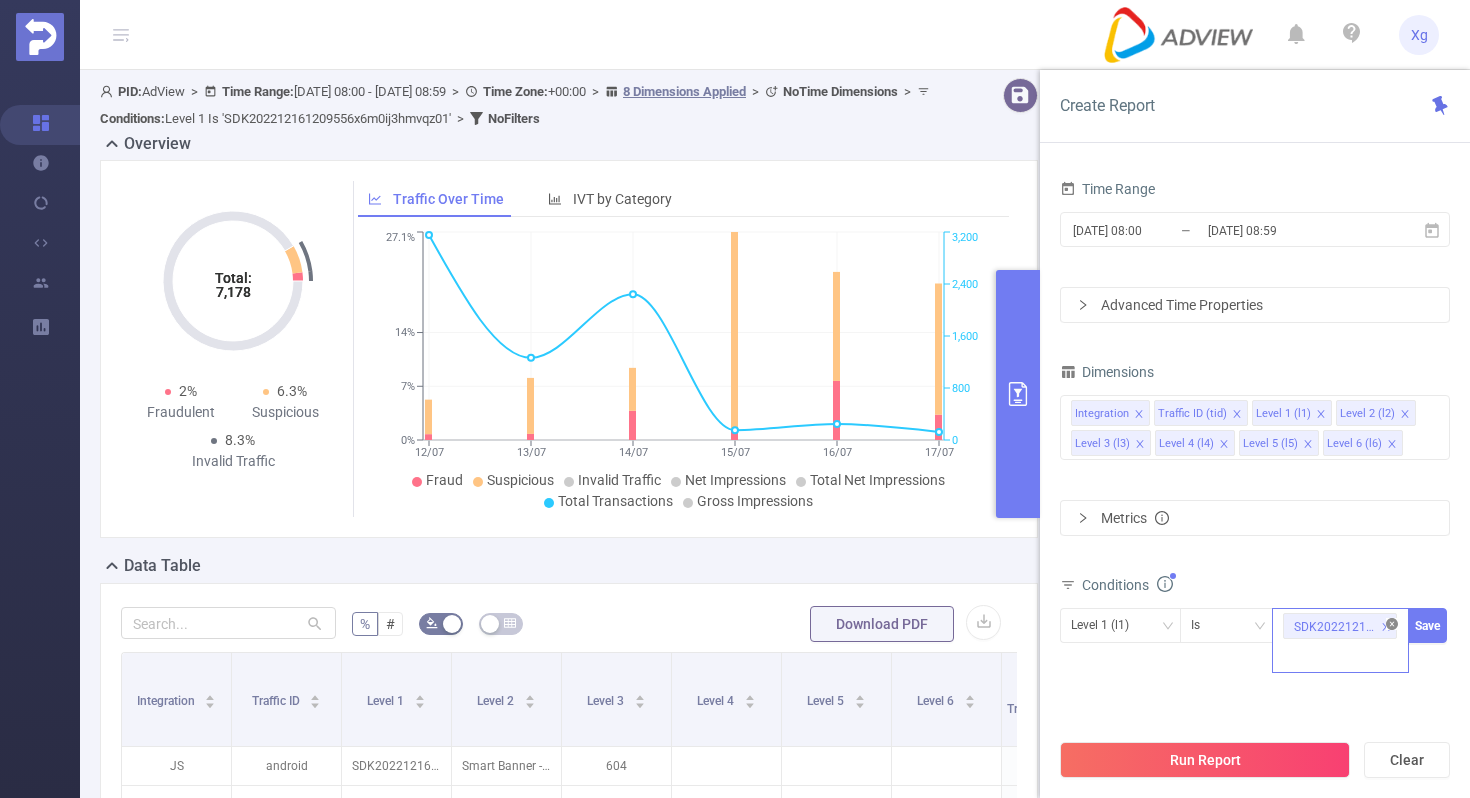 click 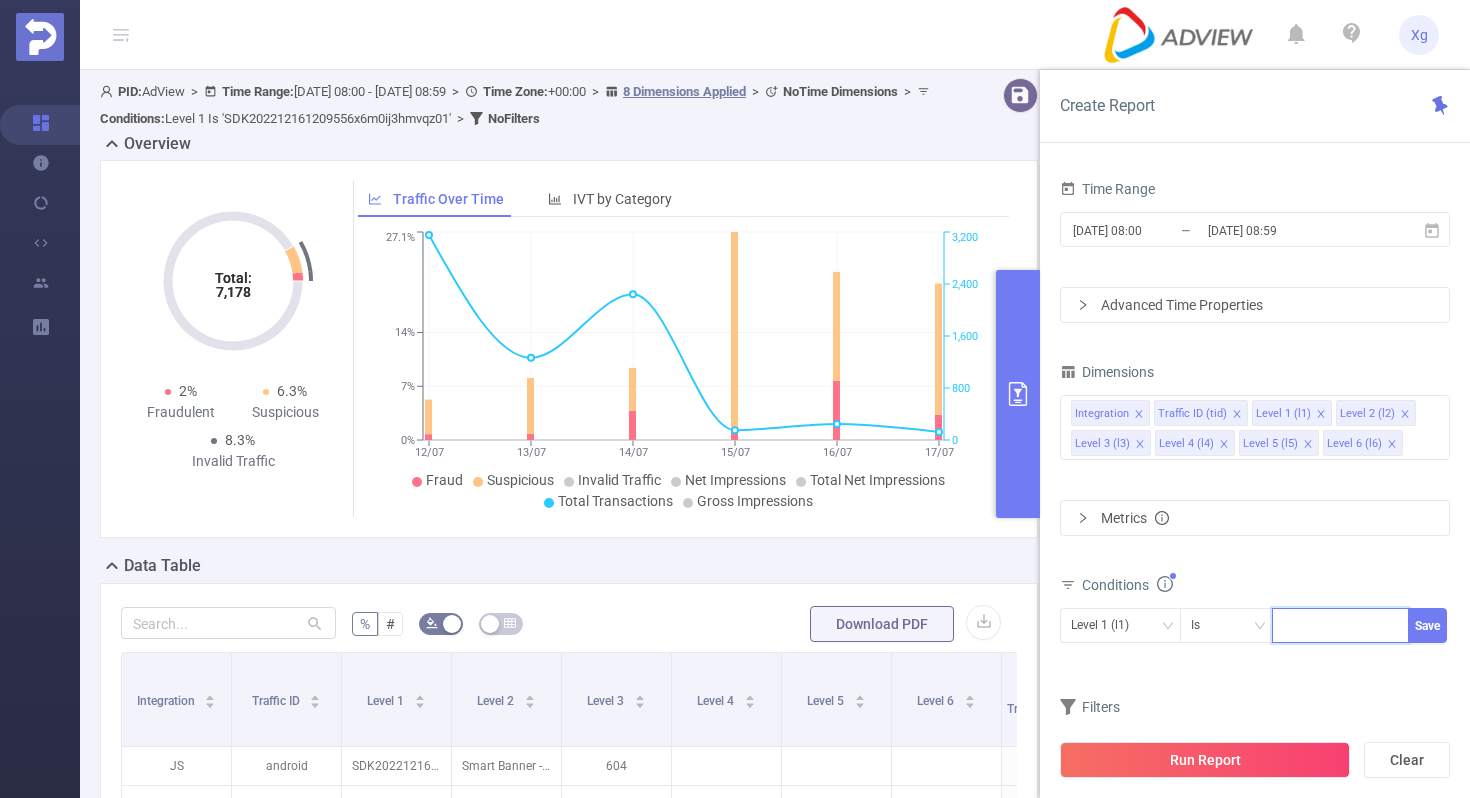 paste on "SDK20250128010408eapuov801nqoxpf" 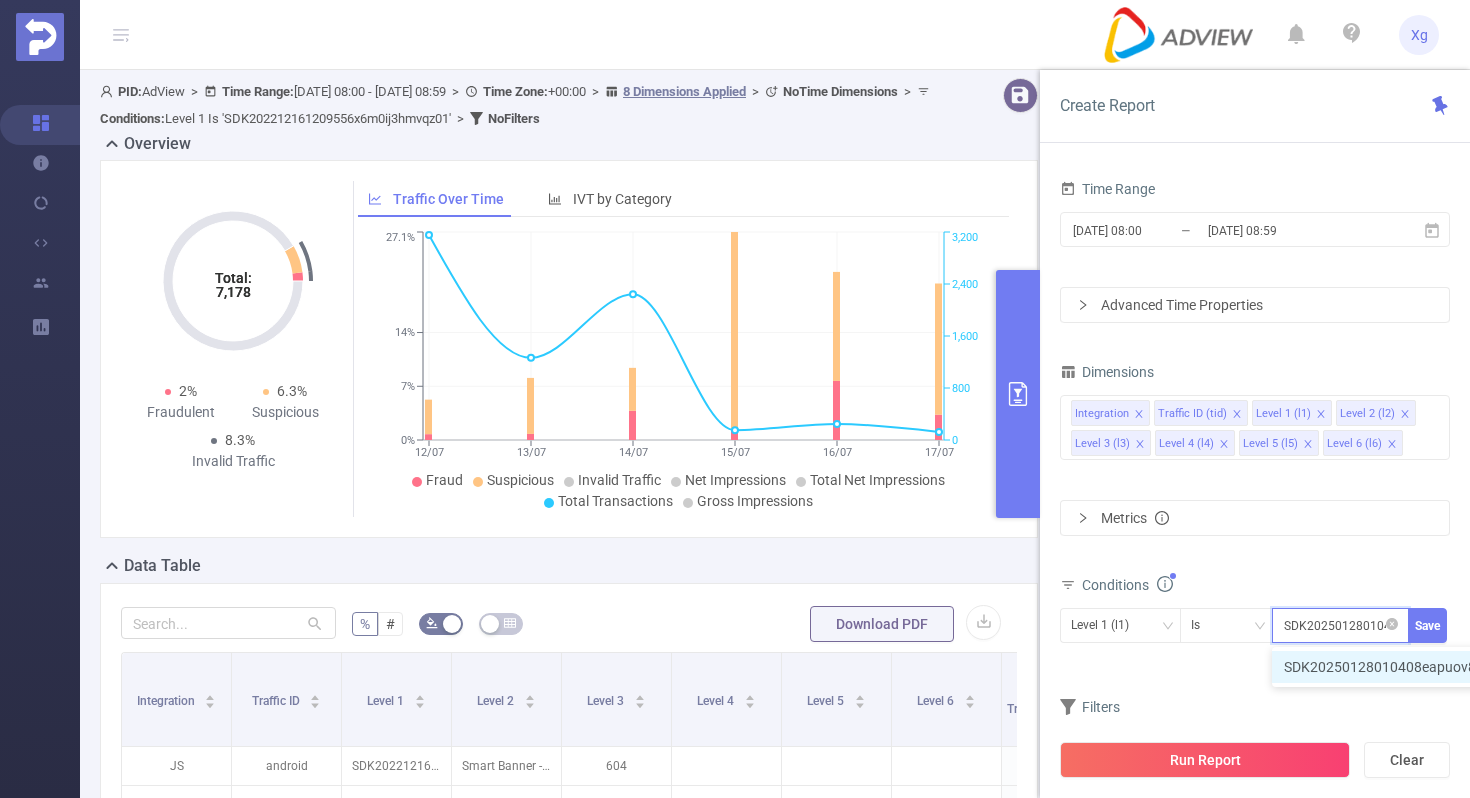 scroll, scrollTop: 0, scrollLeft: 100, axis: horizontal 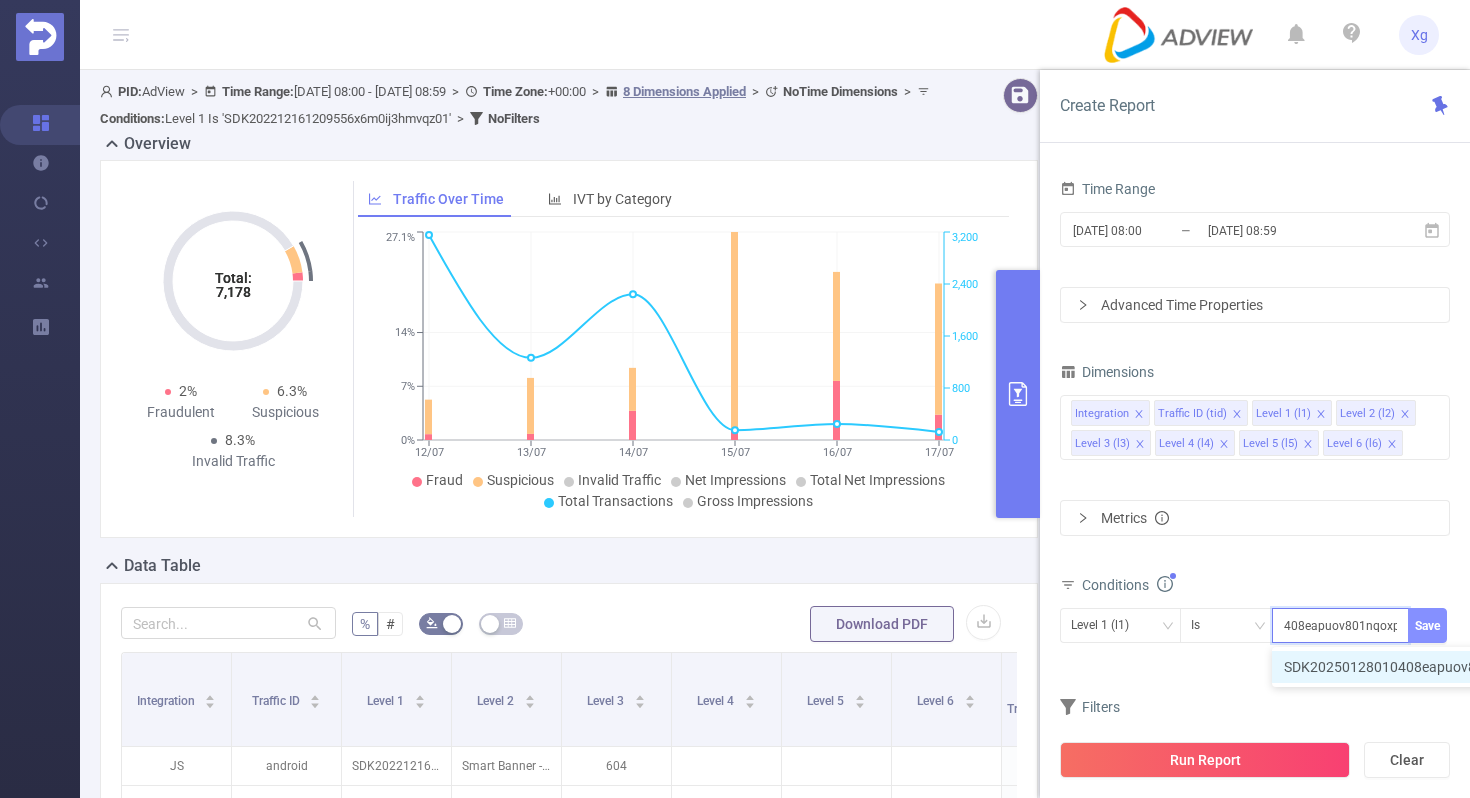 type on "SDK20250128010408eapuov801nqoxpf" 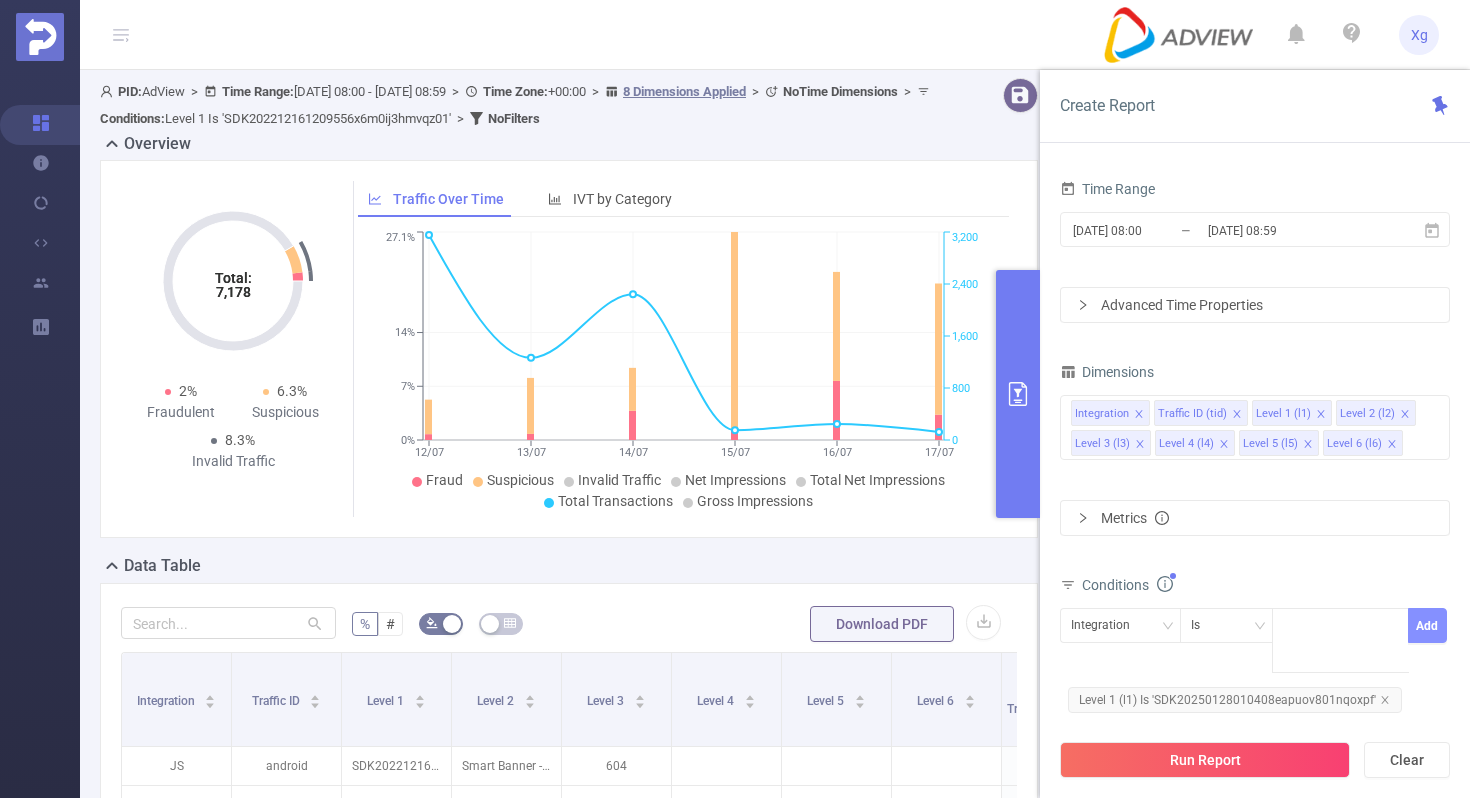 scroll, scrollTop: 0, scrollLeft: 0, axis: both 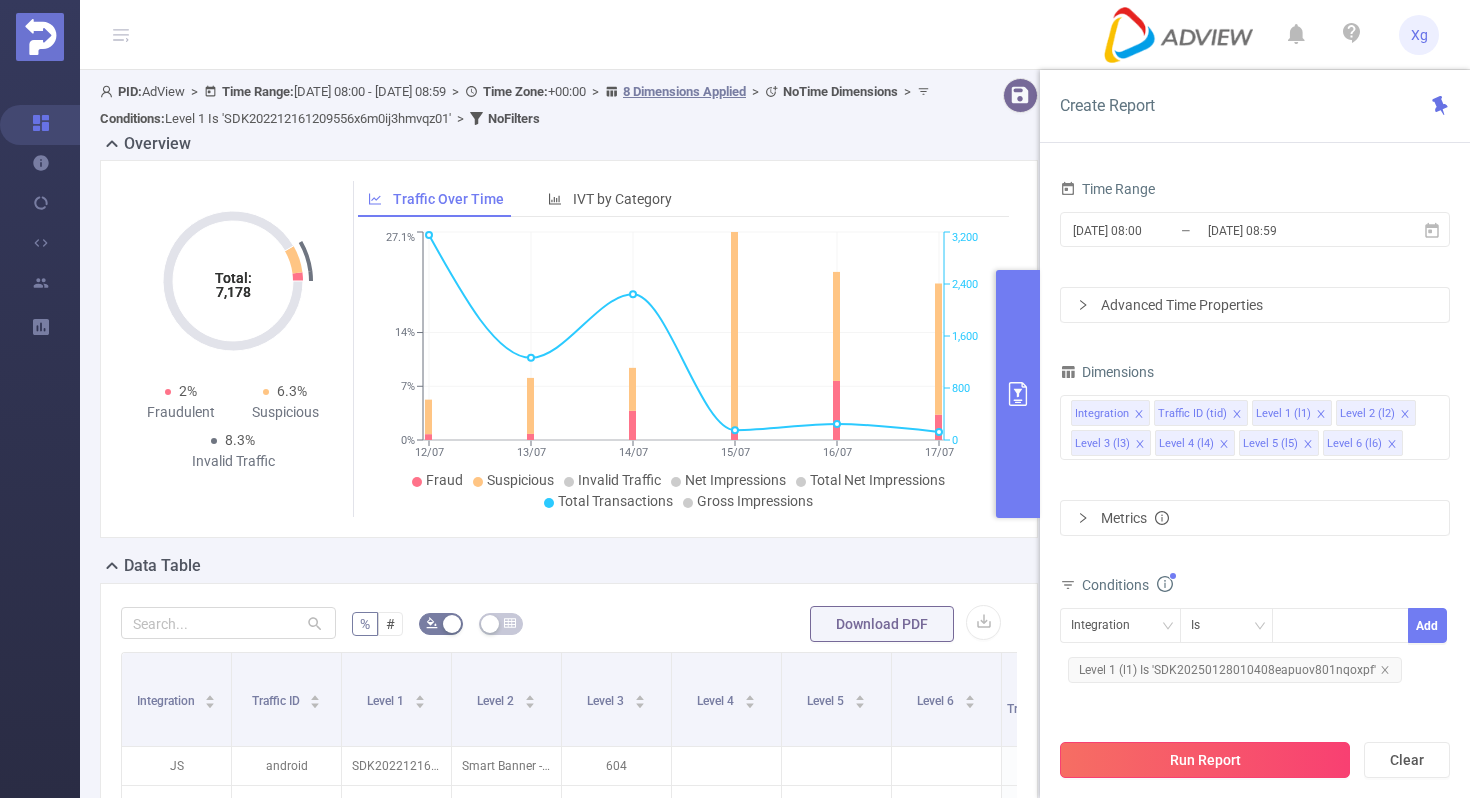 click on "Run Report" at bounding box center (1205, 760) 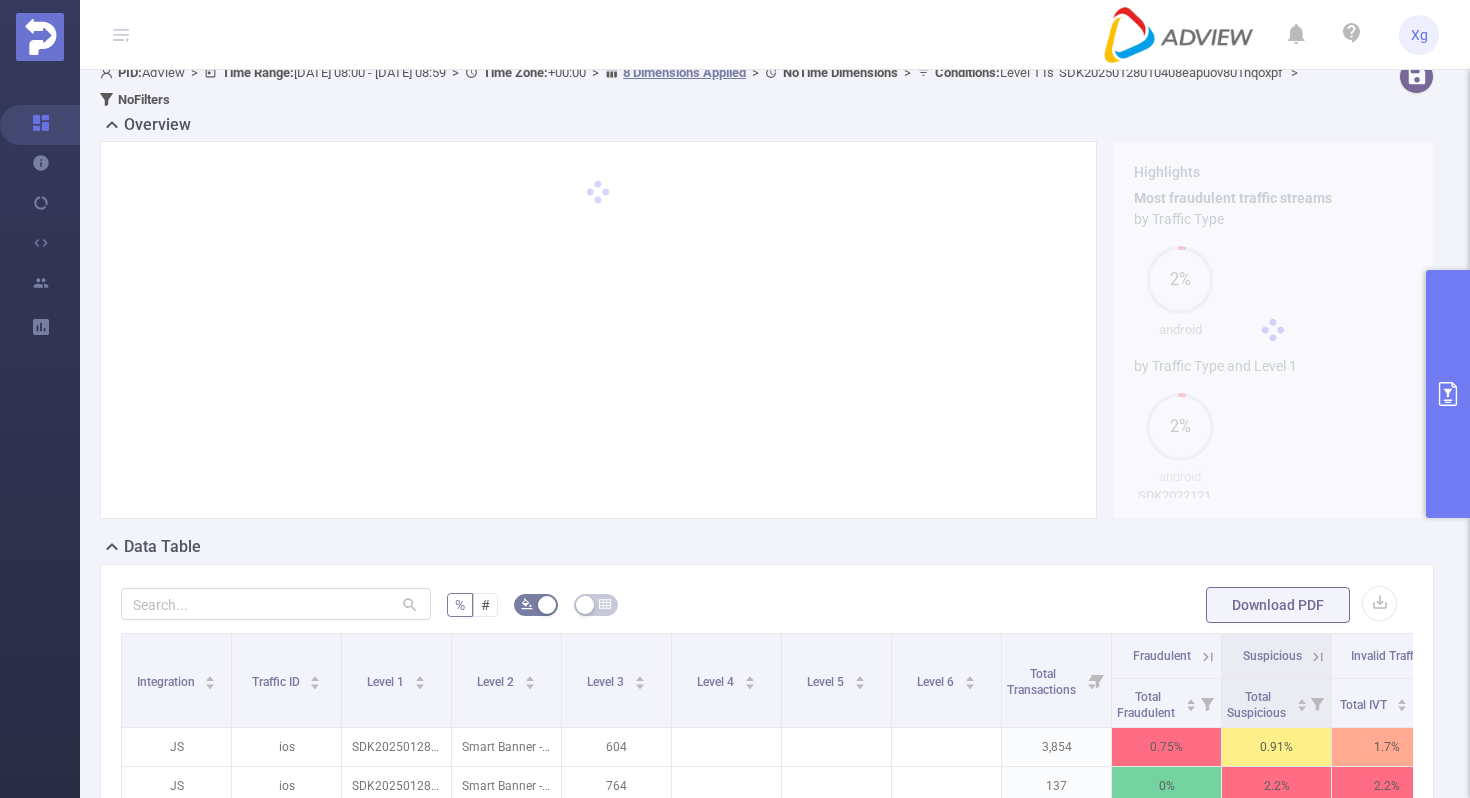 scroll, scrollTop: 21, scrollLeft: 0, axis: vertical 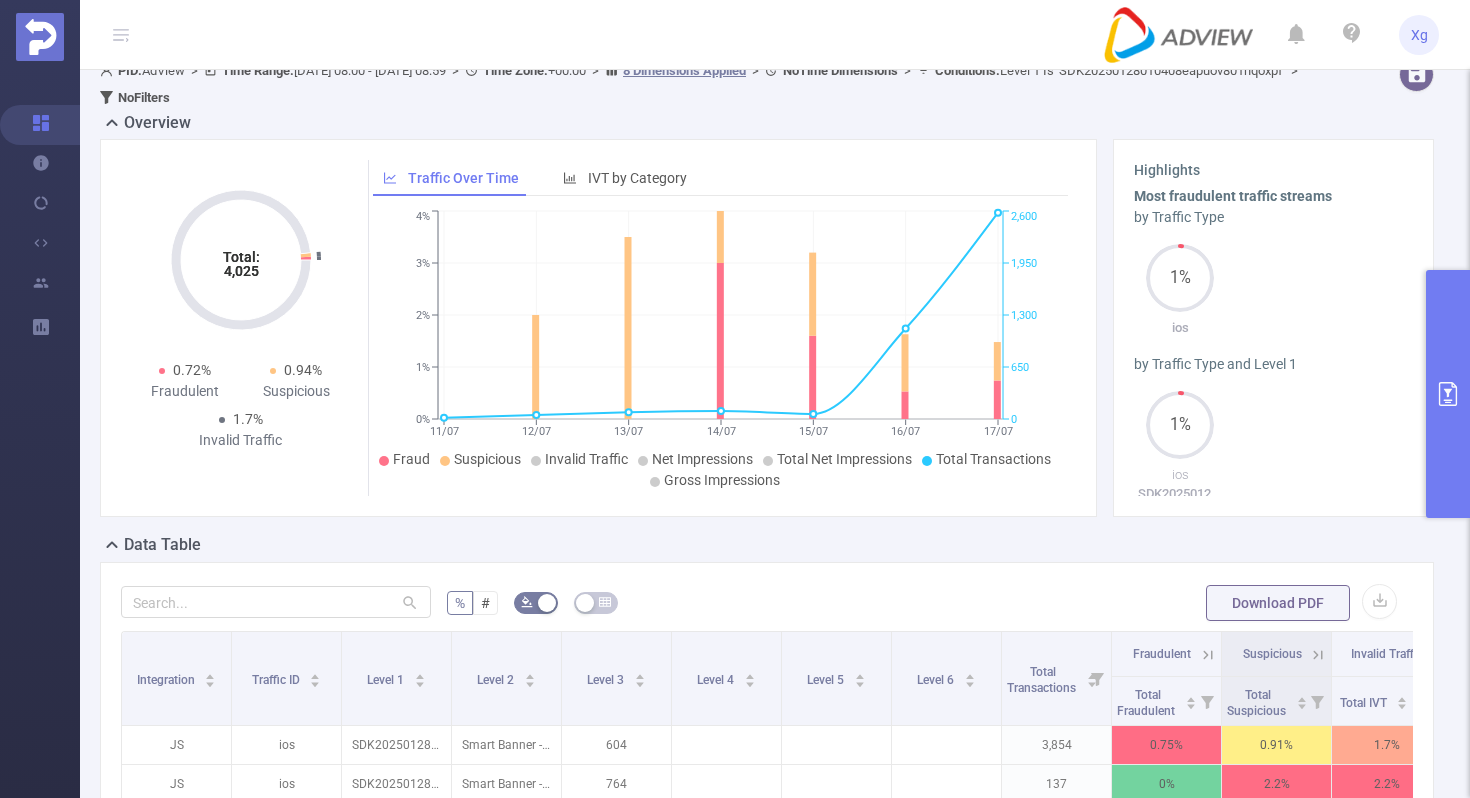 click at bounding box center (1448, 394) 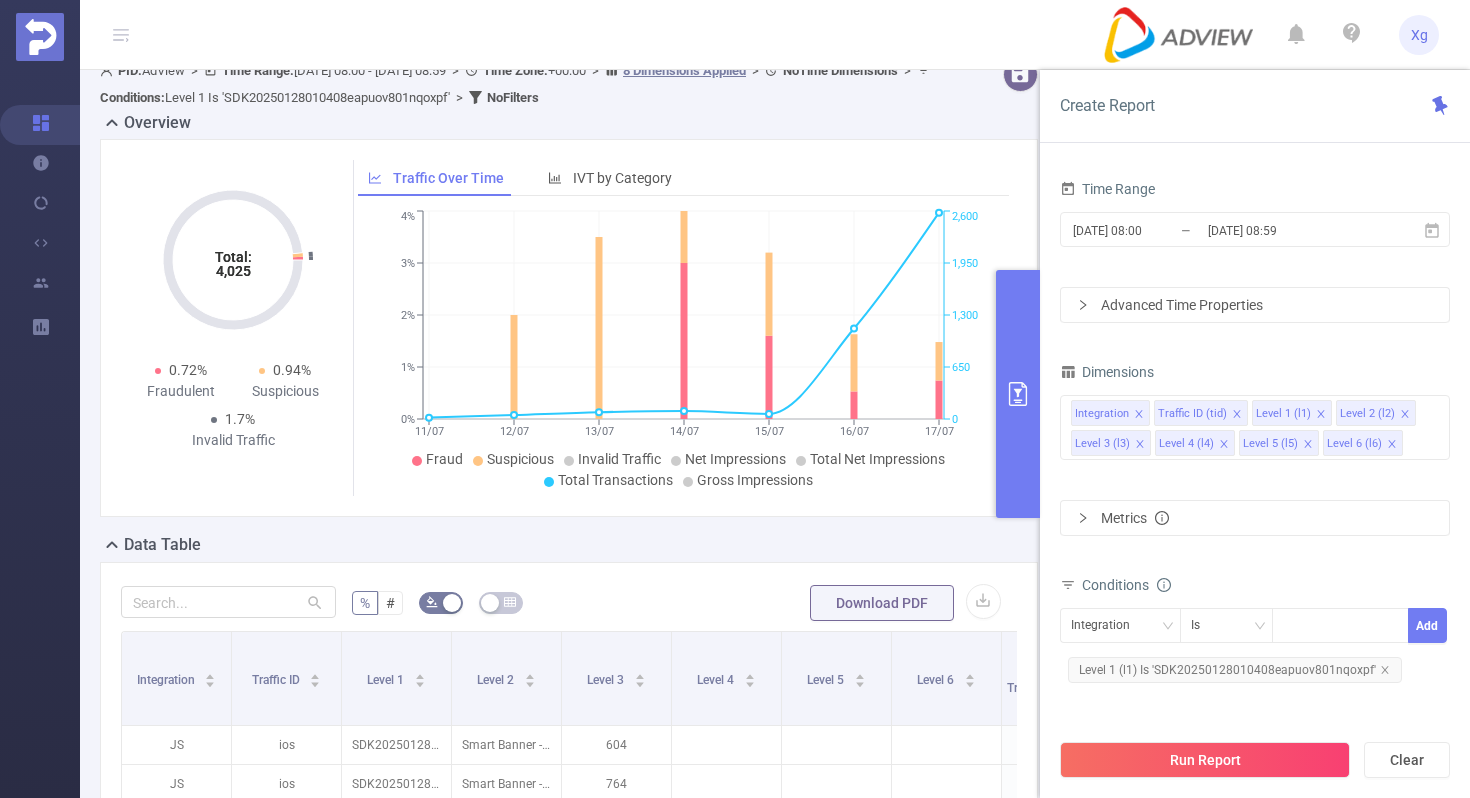 click on "Level 1 (l1) Is 'SDK20250128010408eapuov801nqoxpf'" at bounding box center (1235, 670) 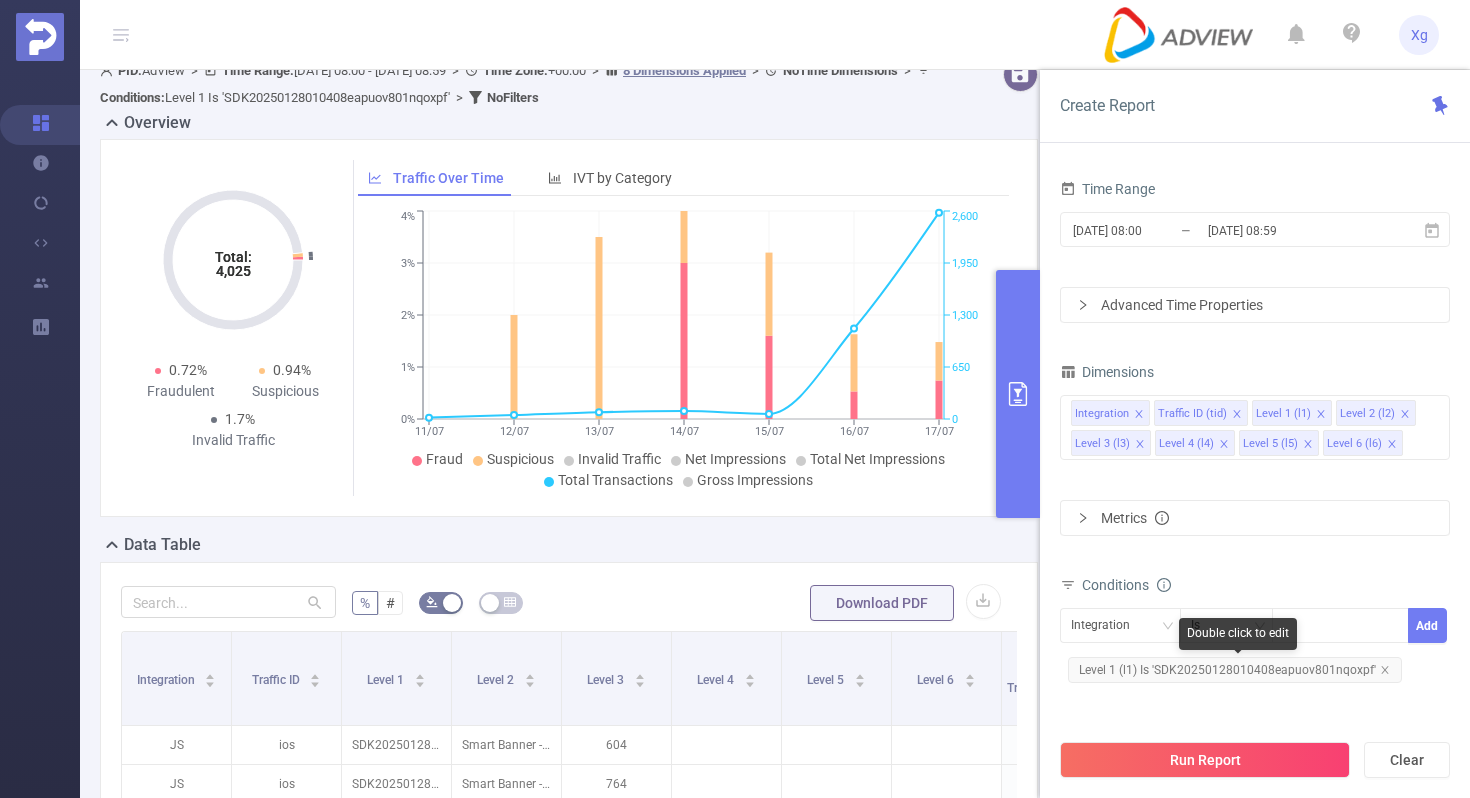 click on "Level 1 (l1) Is 'SDK20250128010408eapuov801nqoxpf'" at bounding box center [1235, 670] 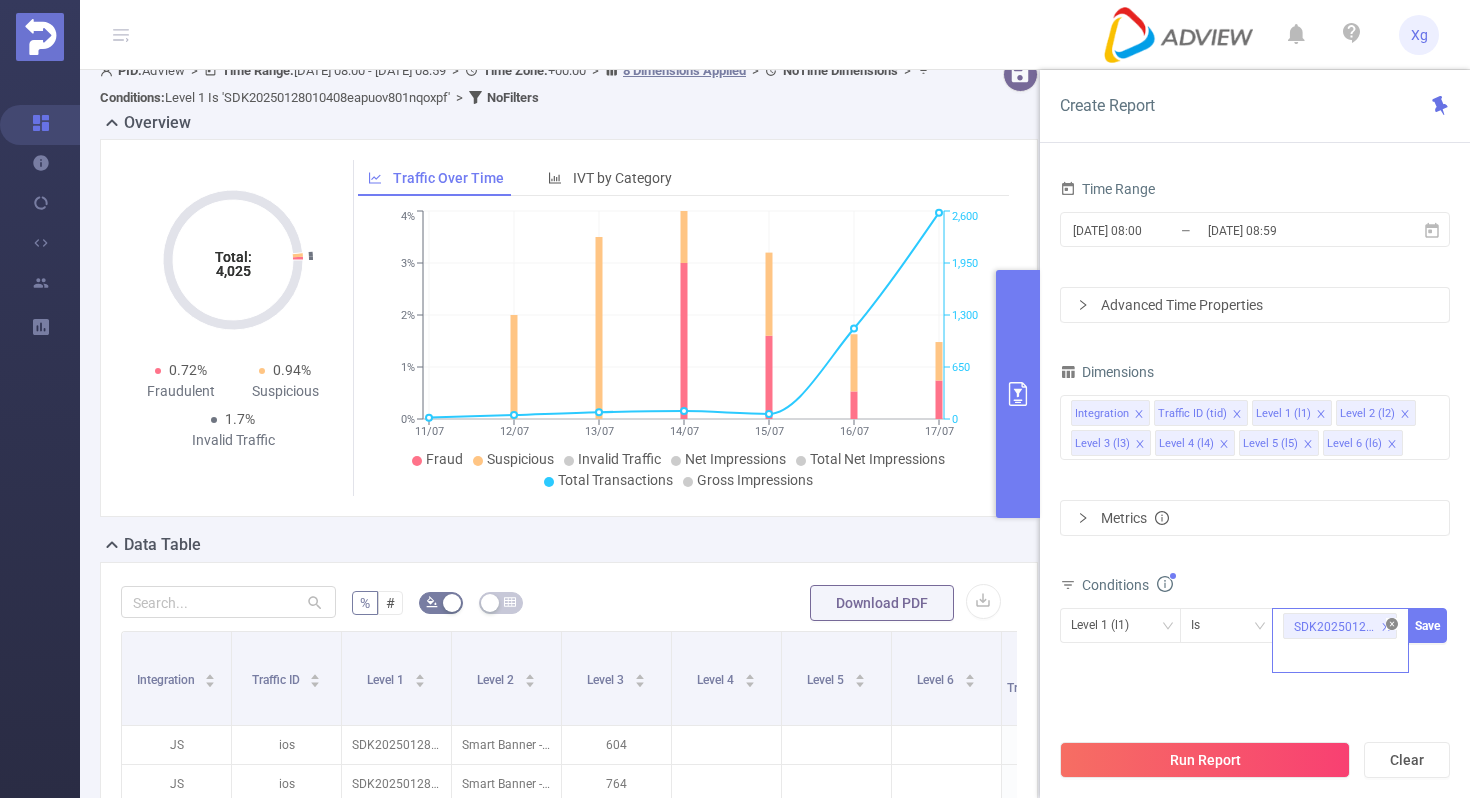 click 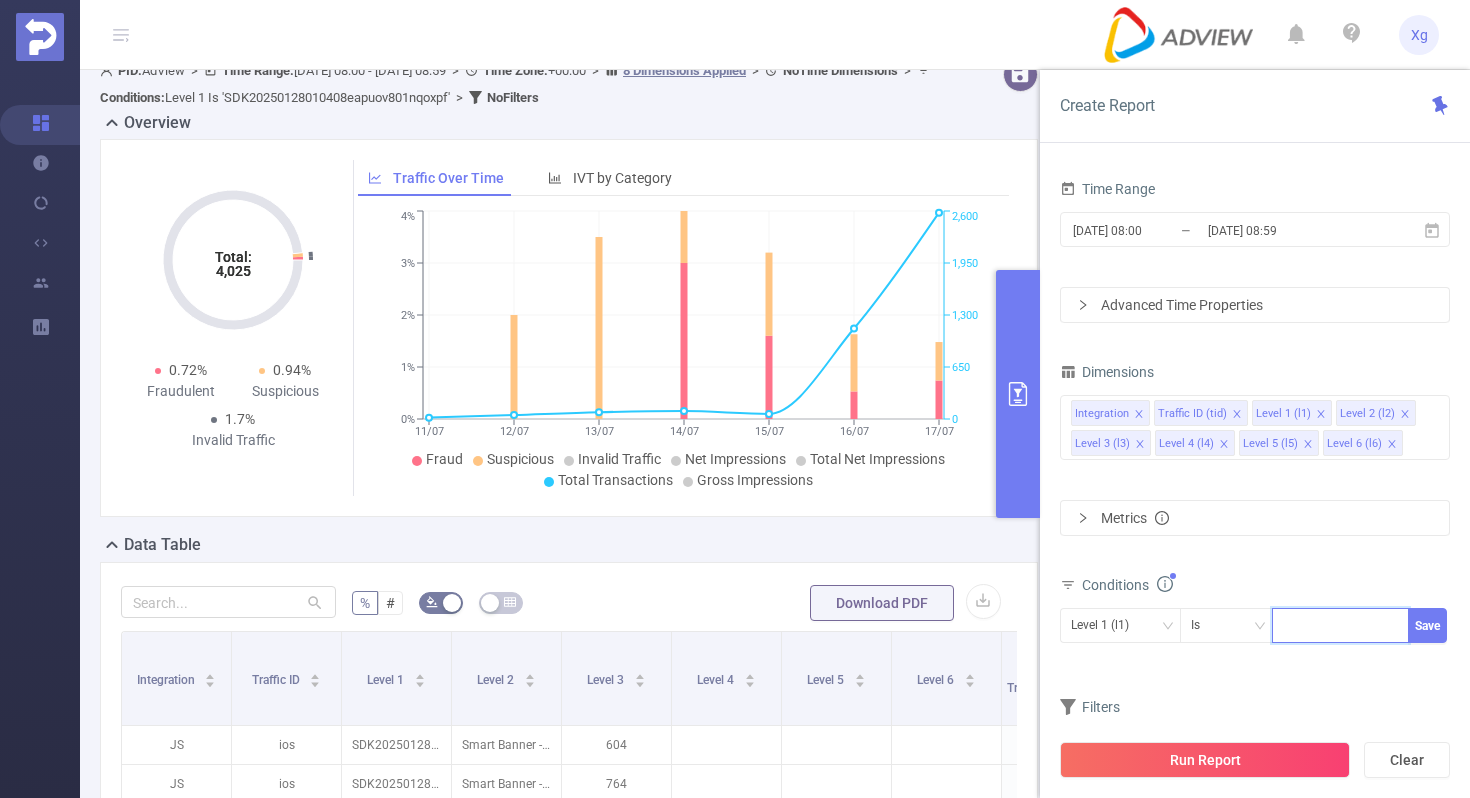 click at bounding box center (1340, 625) 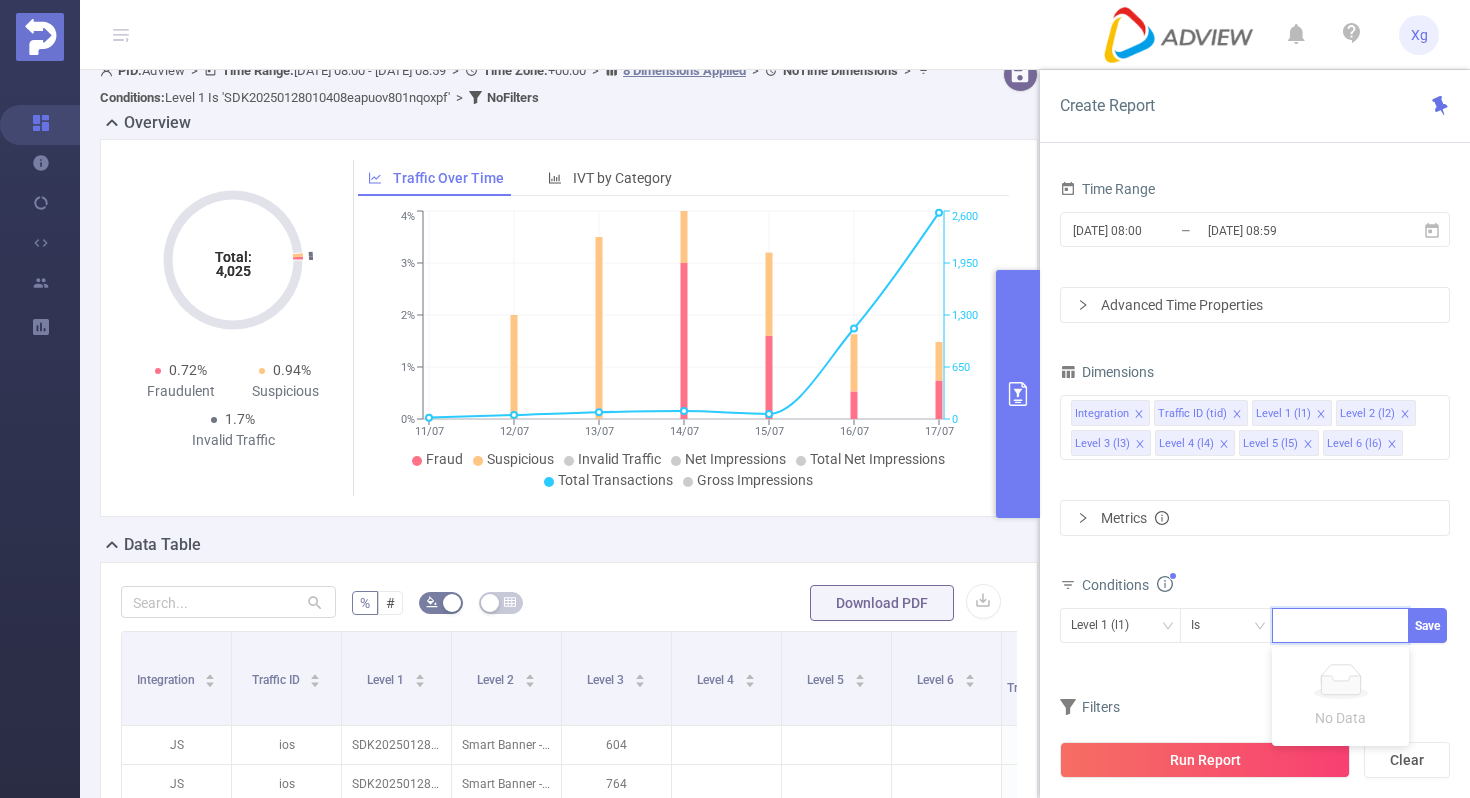 paste on "SDK202510271004569236ktj0g7qj0vp" 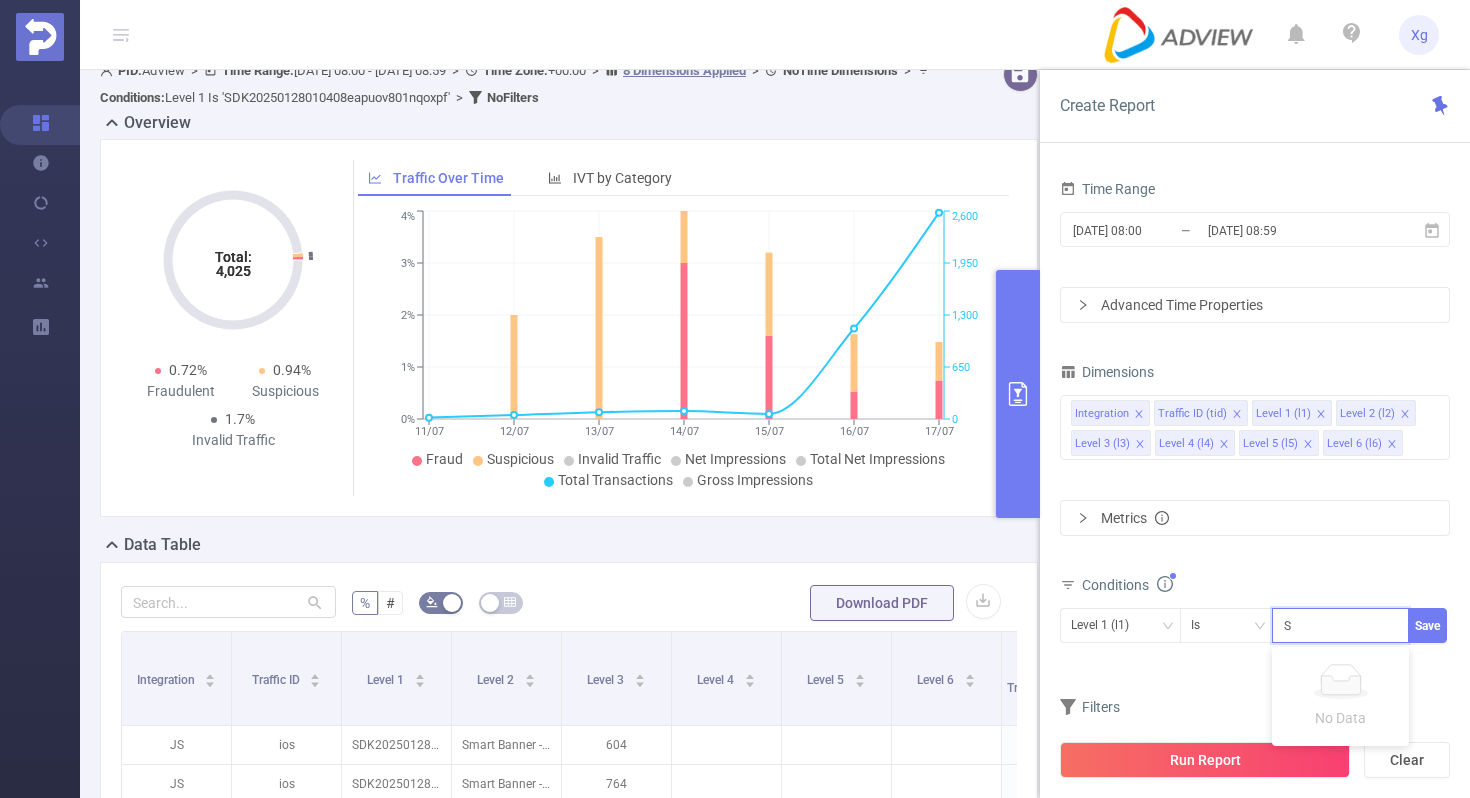 scroll, scrollTop: 0, scrollLeft: 93, axis: horizontal 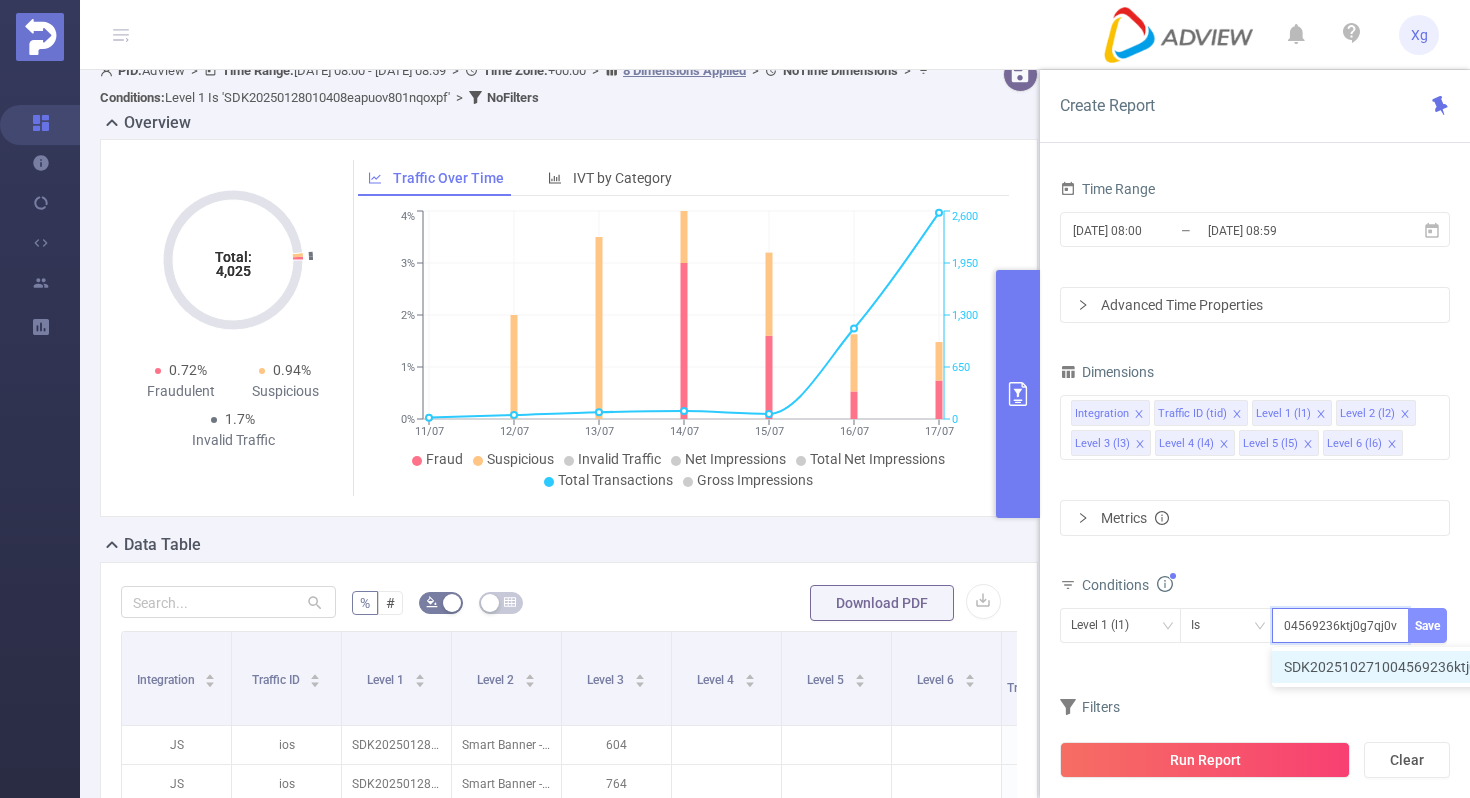 type on "SDK202510271004569236ktj0g7qj0vp" 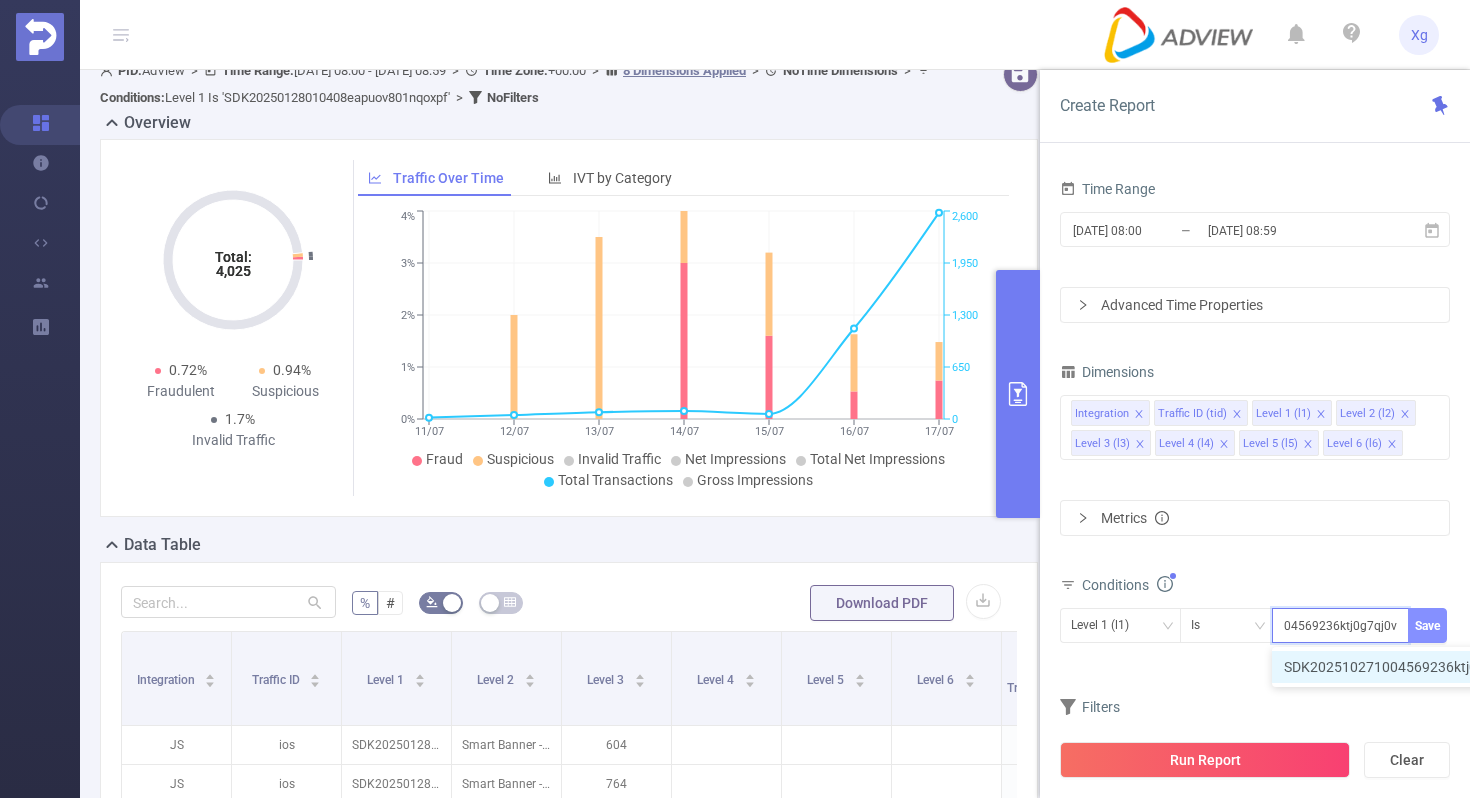 click on "Save" at bounding box center (1427, 625) 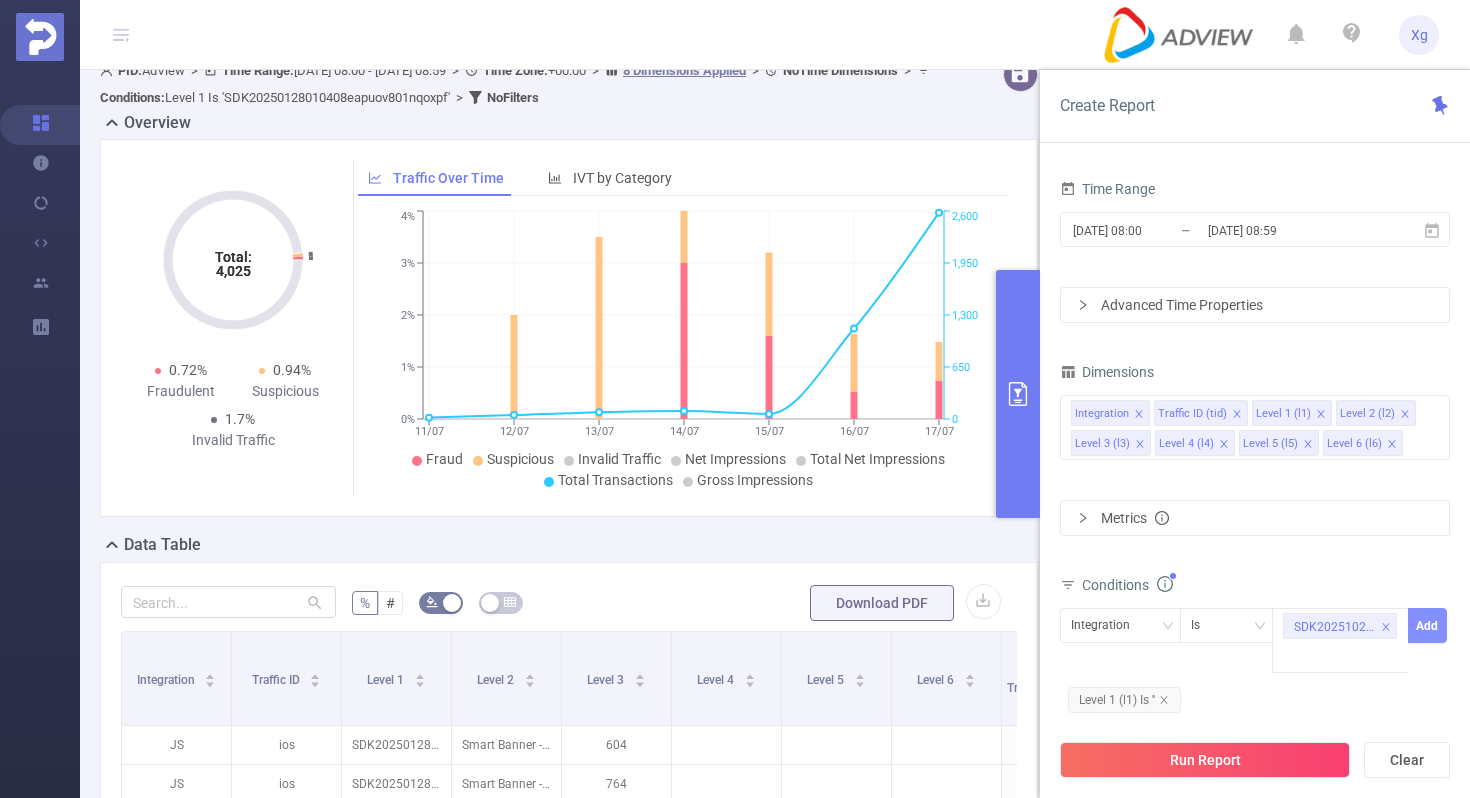 scroll, scrollTop: 0, scrollLeft: 0, axis: both 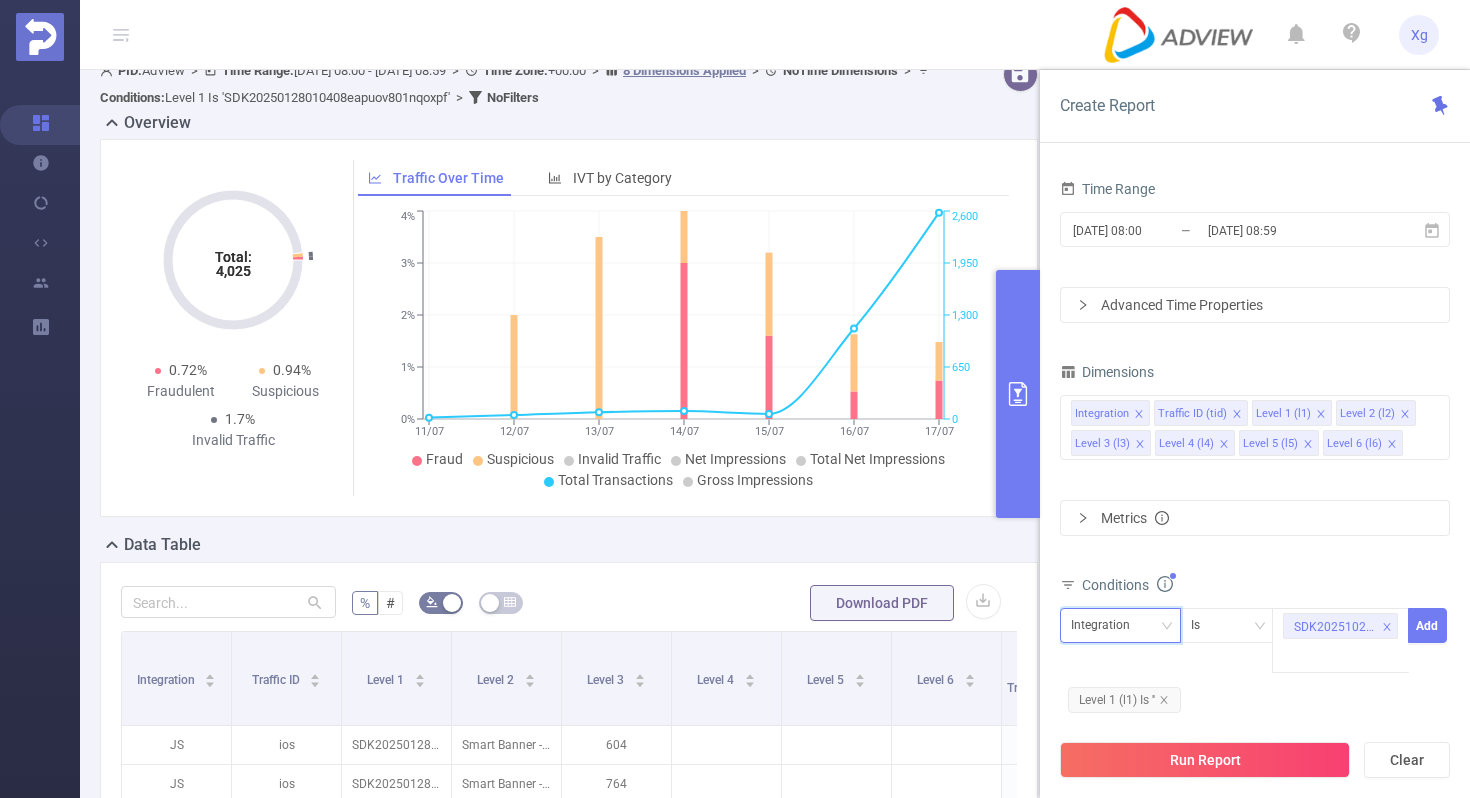 click on "Integration" at bounding box center [1120, 625] 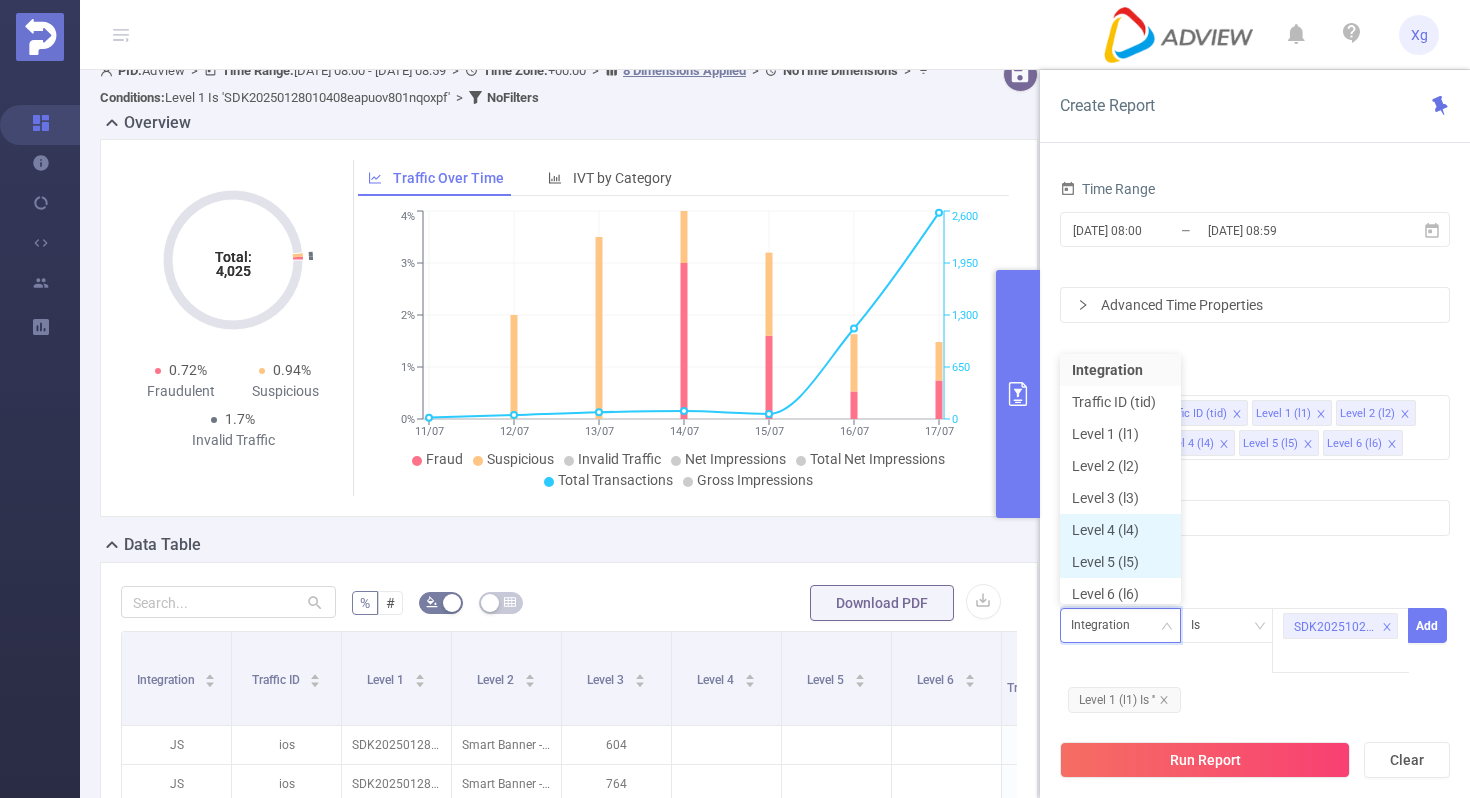 scroll, scrollTop: 10, scrollLeft: 0, axis: vertical 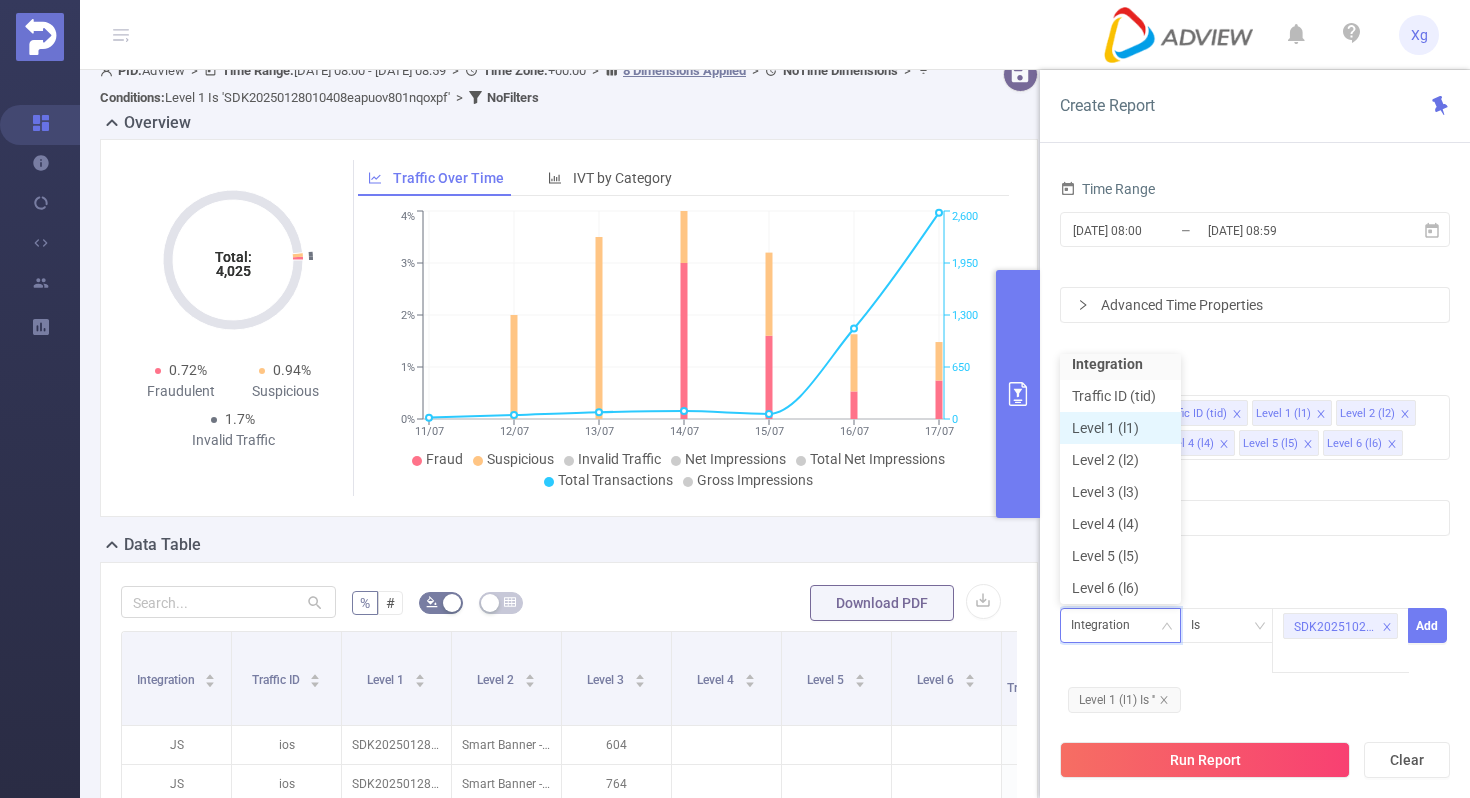 click on "Level 1 (l1)" at bounding box center (1120, 428) 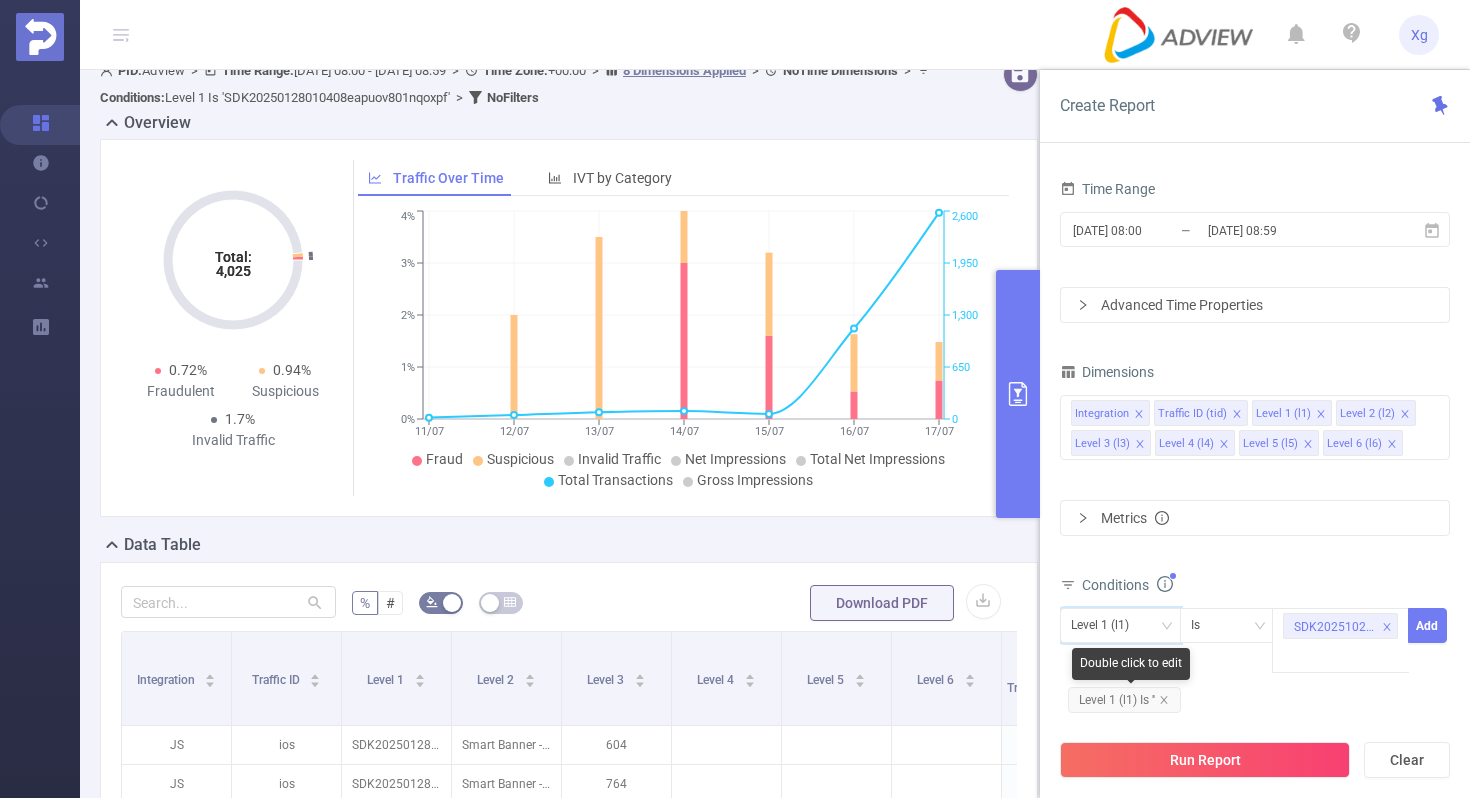 click on "Level 1 (l1) Is ''" at bounding box center [1124, 700] 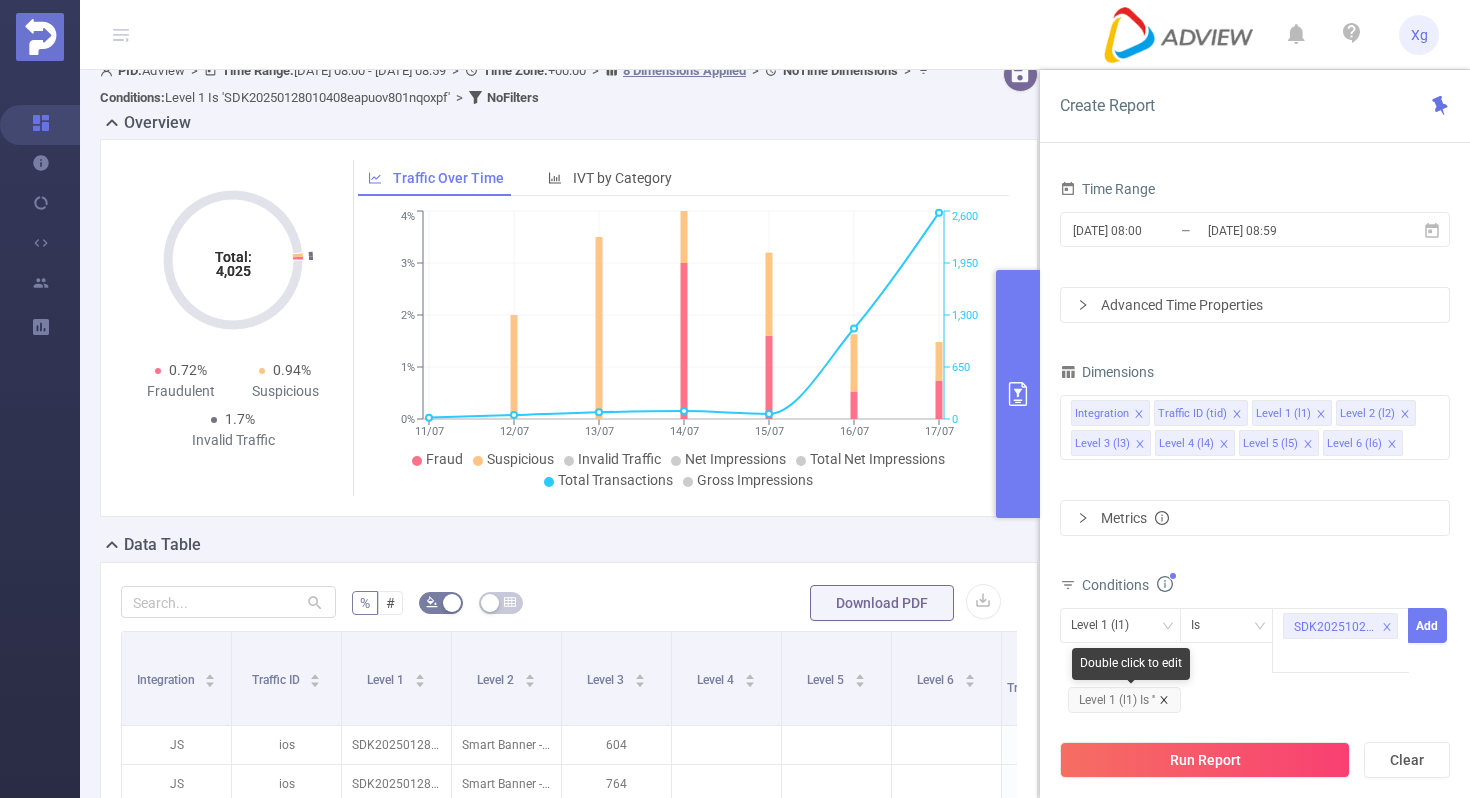 click 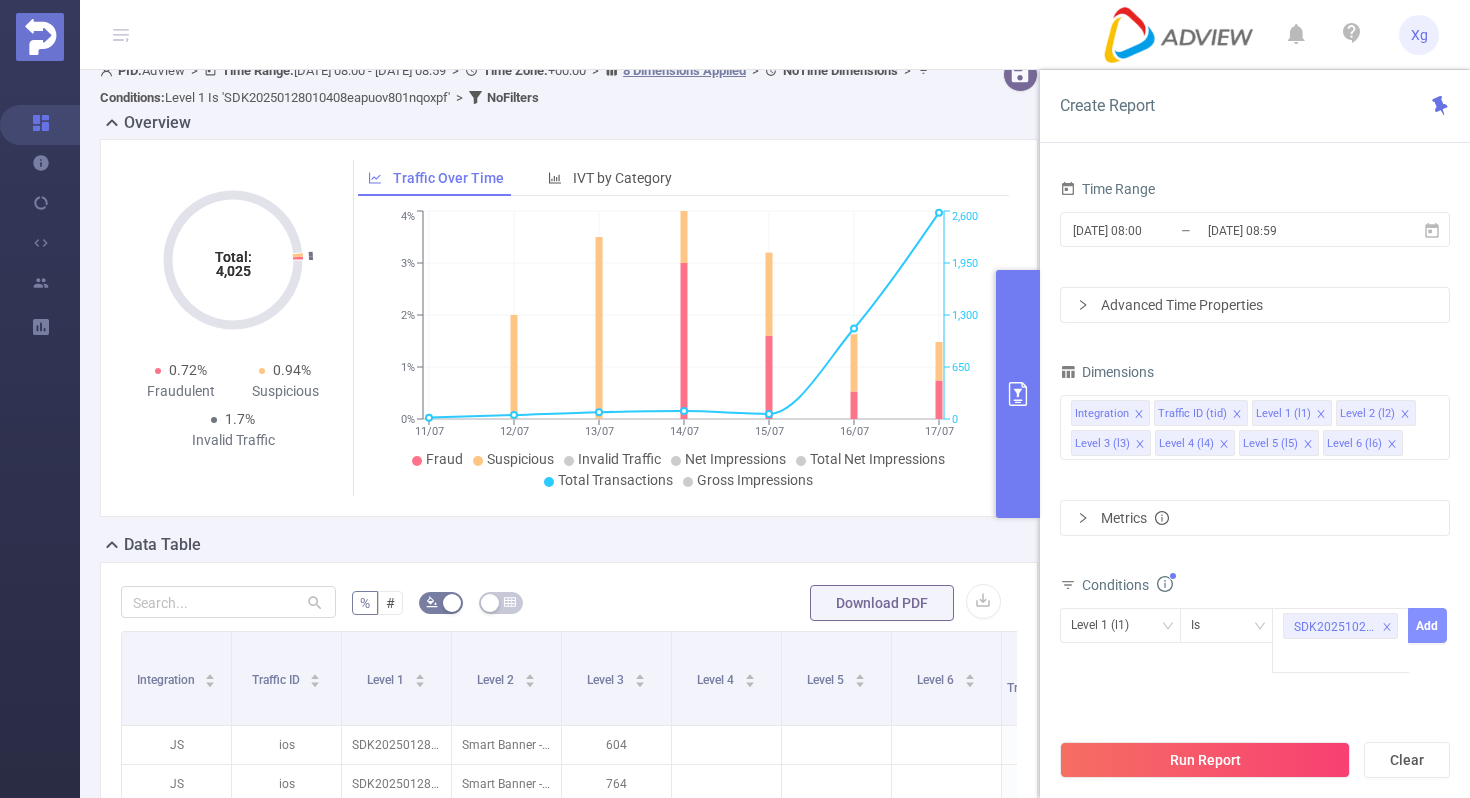 click on "Add" at bounding box center (1427, 625) 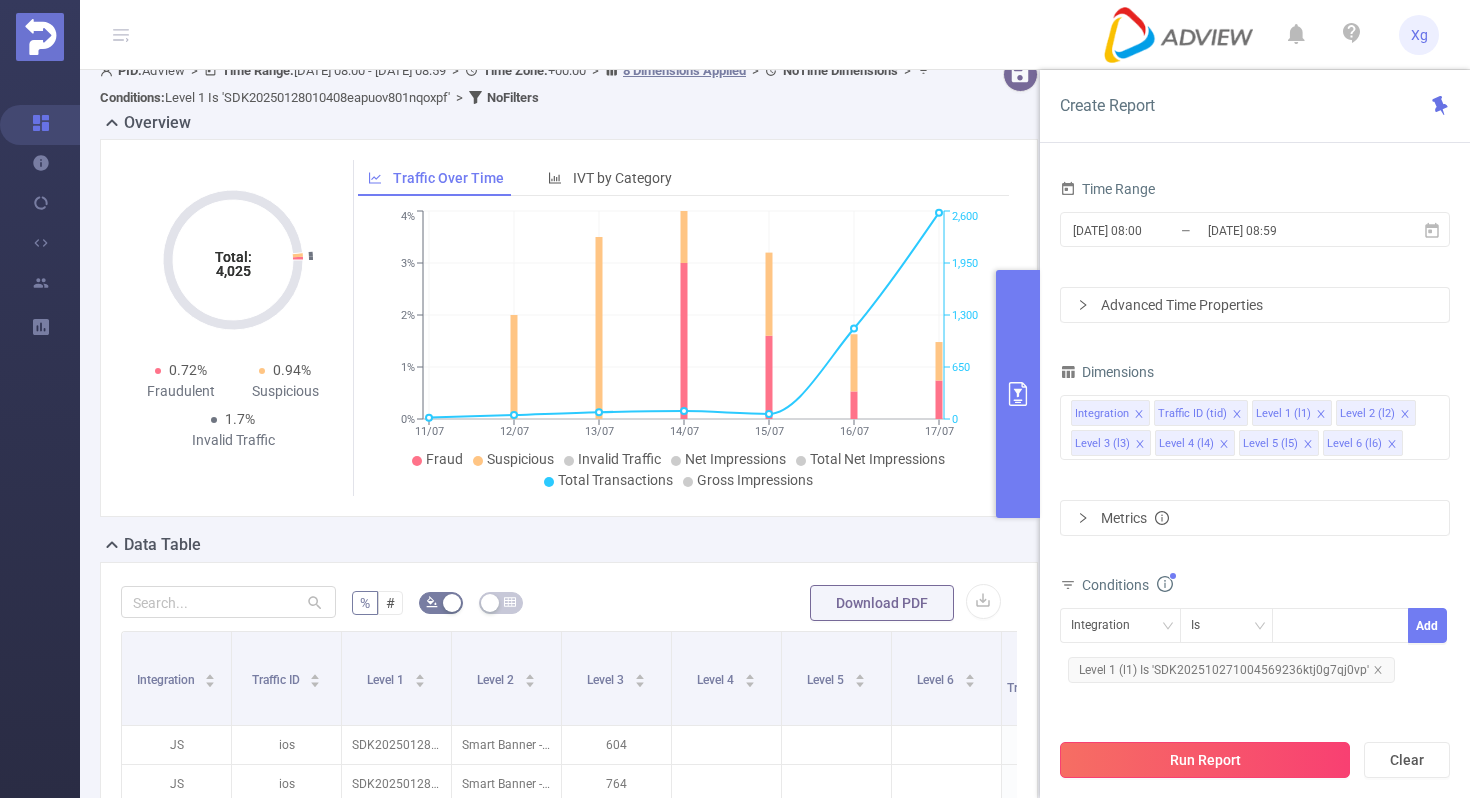 click on "Run Report" at bounding box center [1205, 760] 